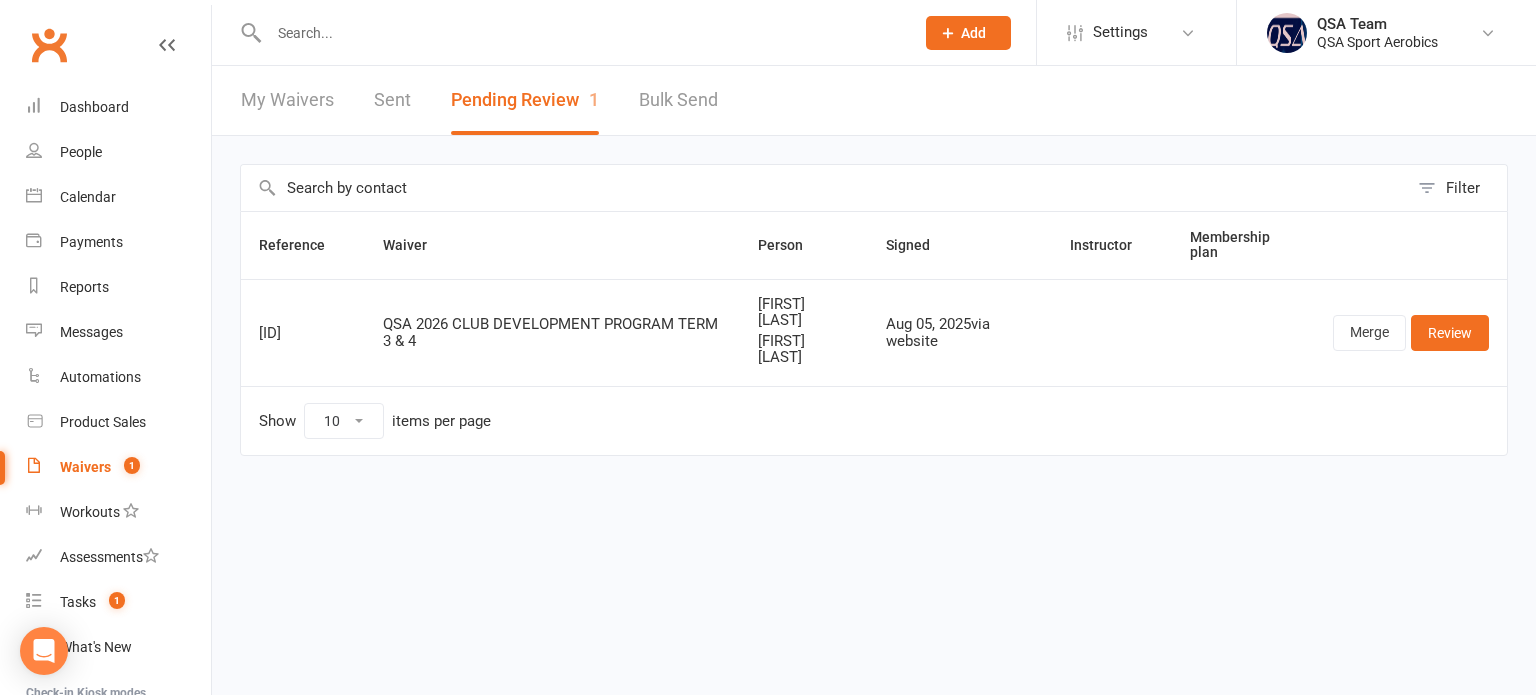 scroll, scrollTop: 0, scrollLeft: 0, axis: both 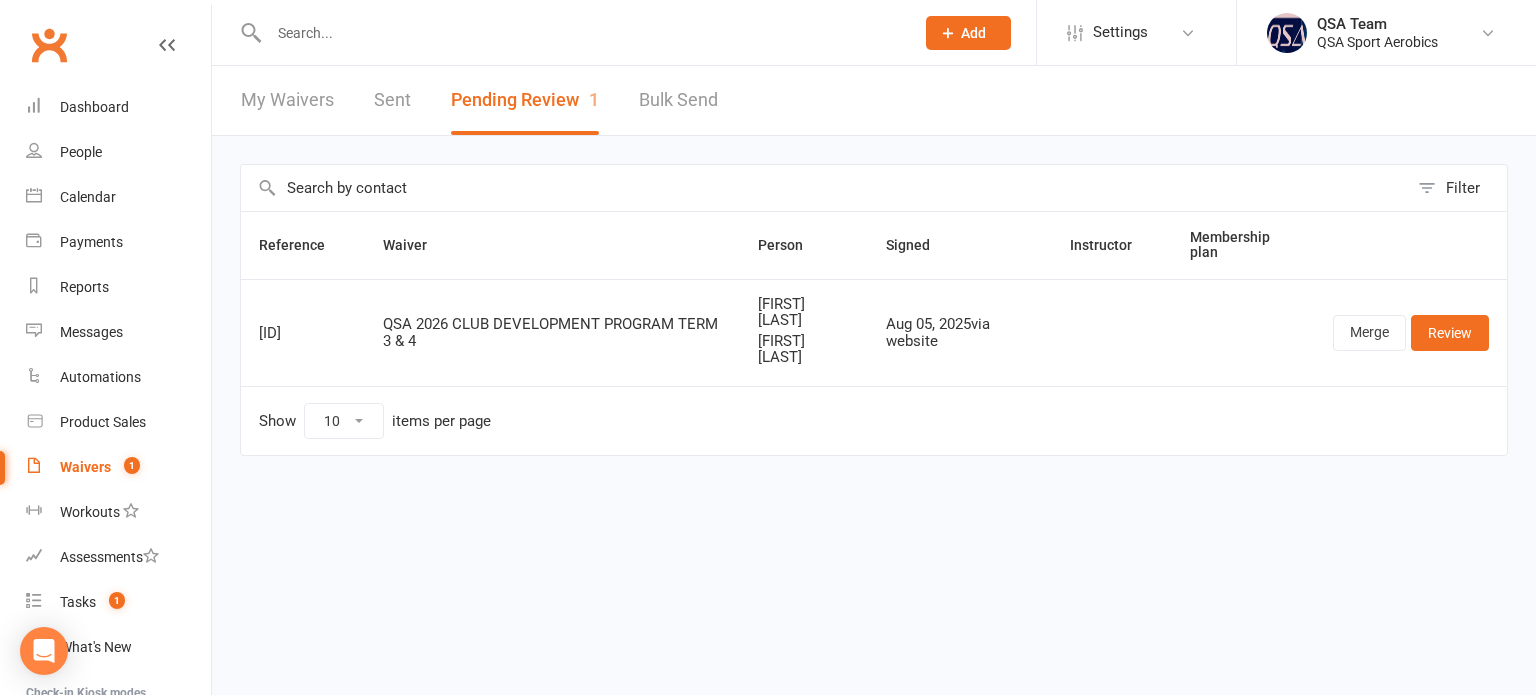 click at bounding box center (581, 33) 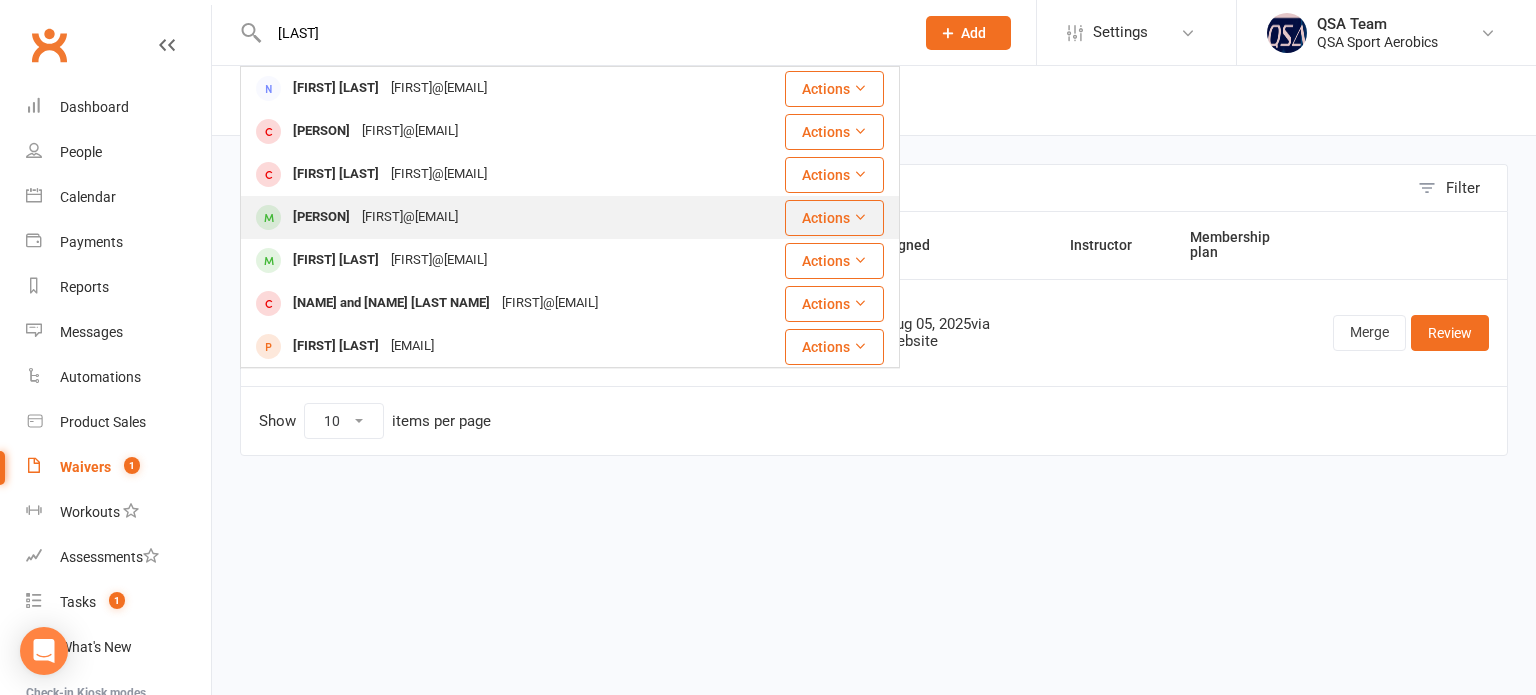 type on "[LAST]" 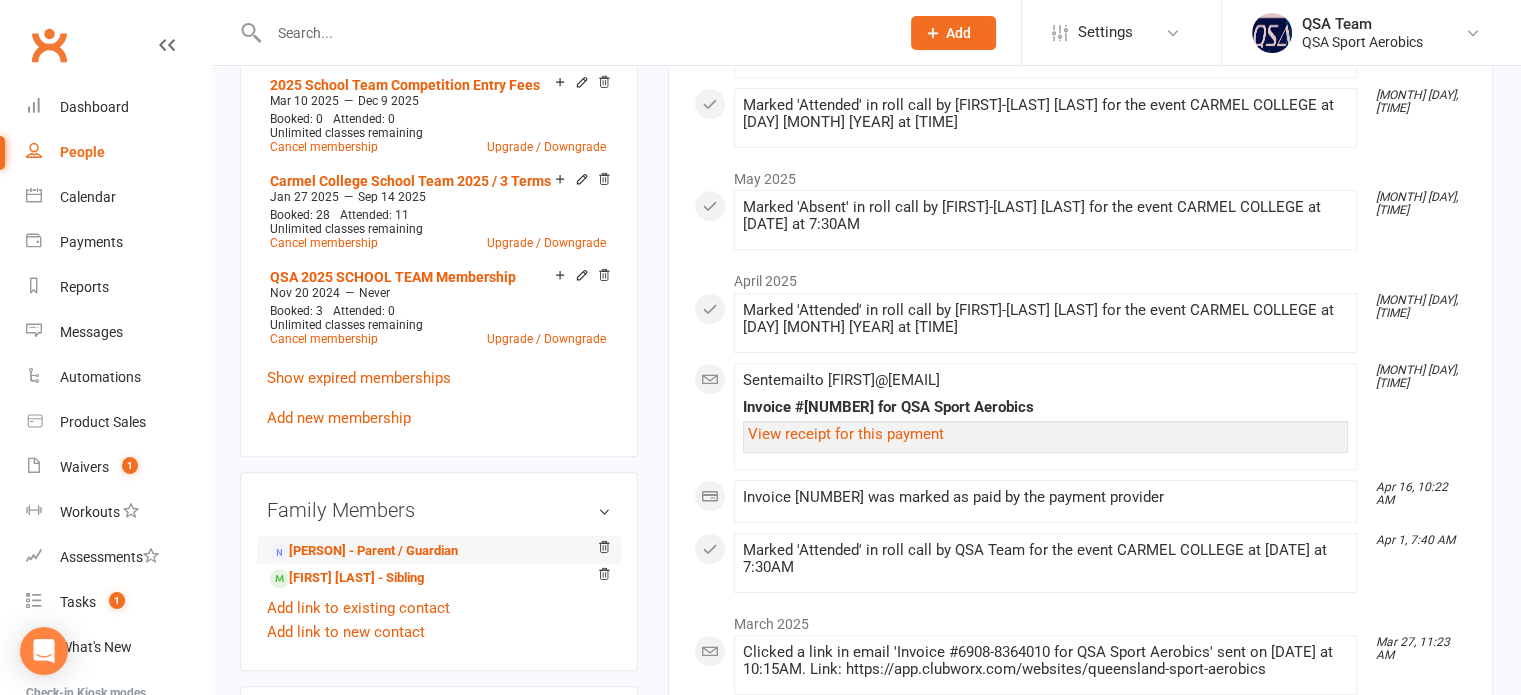 scroll, scrollTop: 1000, scrollLeft: 0, axis: vertical 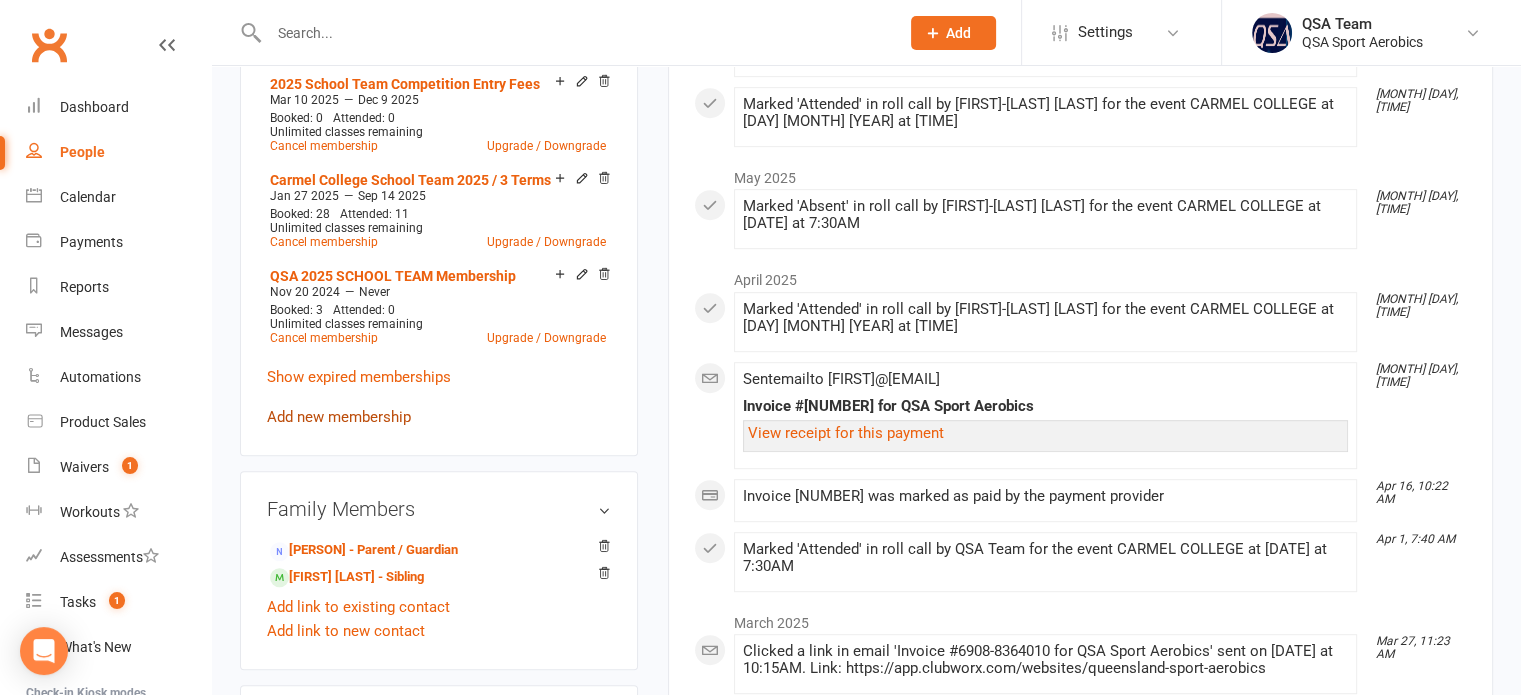 click on "Add new membership" at bounding box center (339, 417) 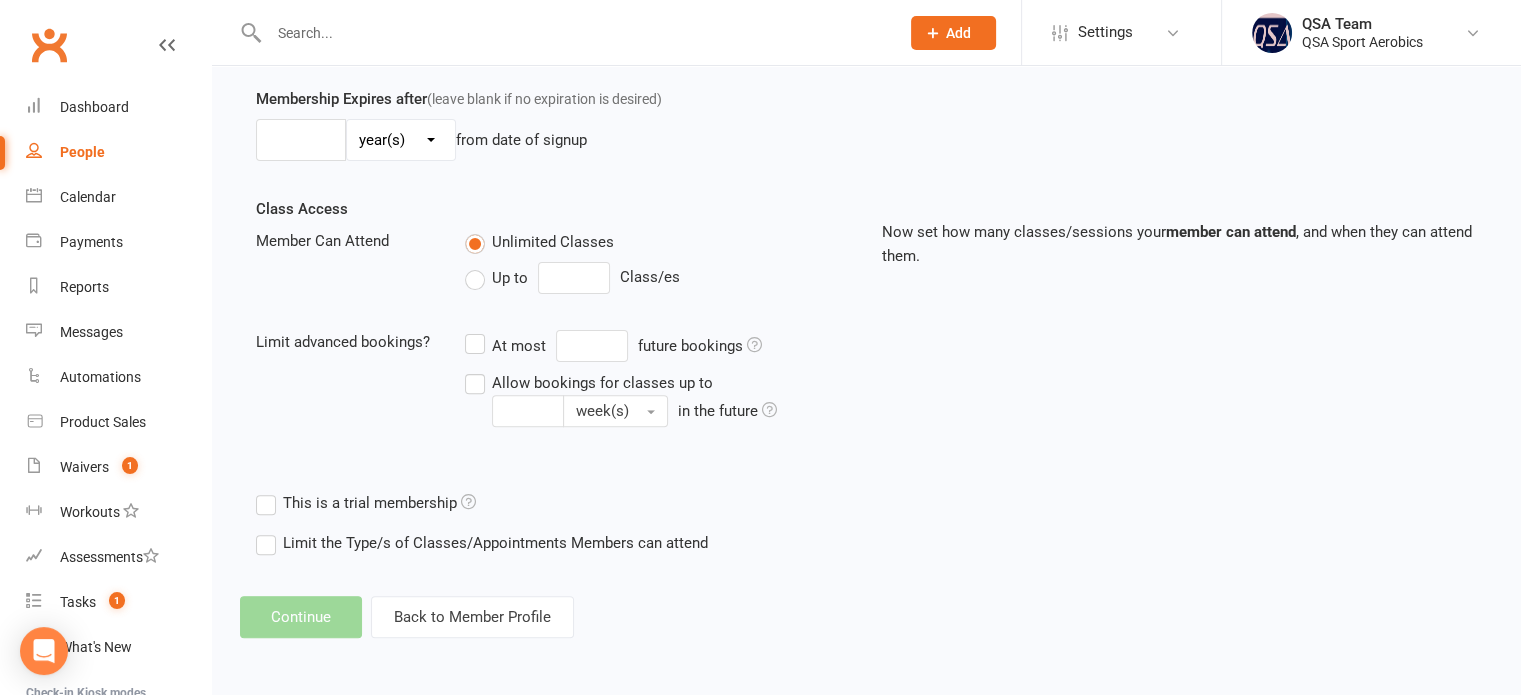 scroll, scrollTop: 0, scrollLeft: 0, axis: both 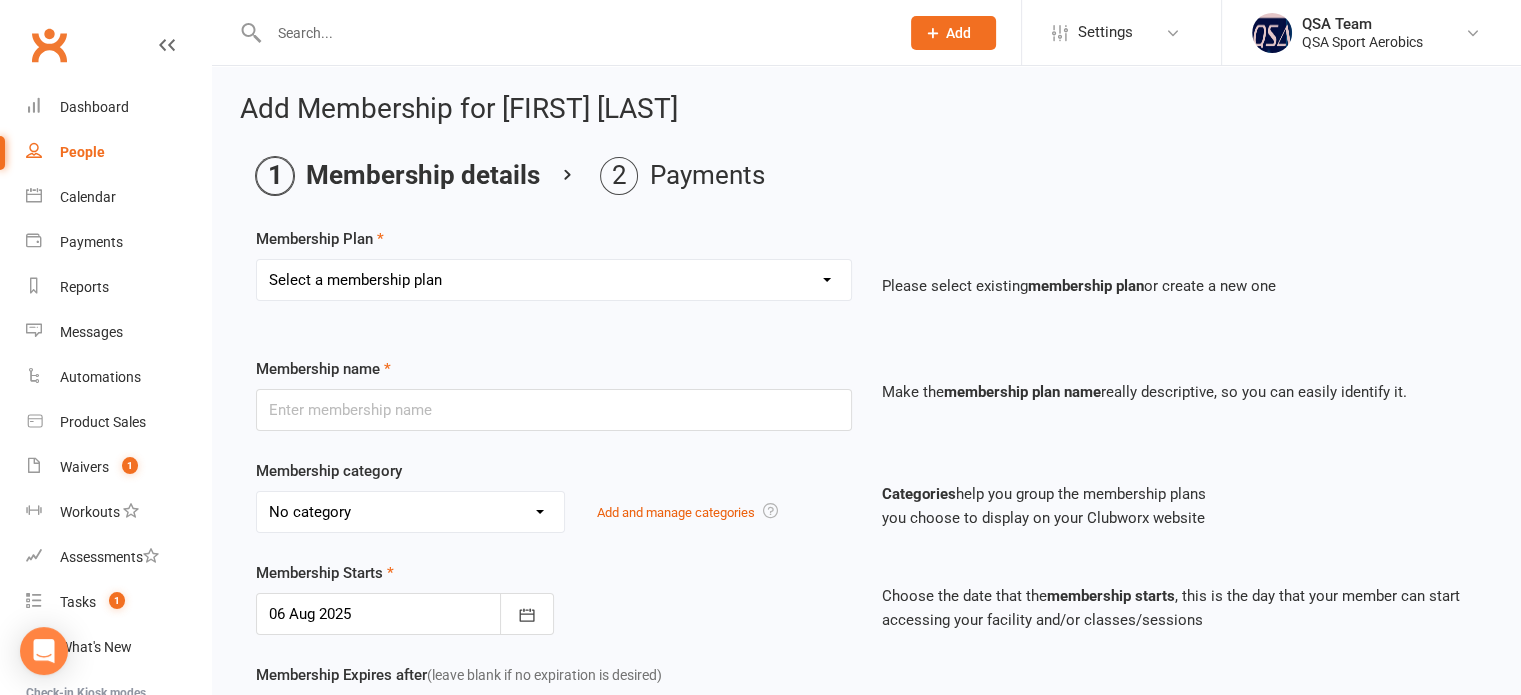 click on "Select a membership plan Create new Membership Plan QSA Membership Thornlands School Team 2024 St Lukes School Team 2024 St Anthony's School Team 2024 Carmel College School Team 2024 St Matthews School Team 2024 Faith Lutheran College Primary School Team 2024 QSA Club Athlete $[AMOUNT] Per Term (gst incl) Manly West School Team 2024 School Team Leotard & Scrunchie Workshop Nationals Competition. QSA All Stars Comp QSA Club Uniform QSA 2023 Membership Capalaba College School Team 2024 BOOTCAMP Fitness Team 2024 St John Vianney's School Team 2024 Faith Lutheran College SENIOR CAMPUS School Team 2024 Weekly Payment Plan Altered Payment FISAF States - School Stream Only FISAF Super Series School/Club FISAF States - Club Only Custom Club/Fitness Leotard QSA CLUB Personalised Bag Q-Cup Competition Saturday the [DAY] [MONTH] [YEAR] FISAF NATIONALS SCHOOL Athletes FISAF- National Championship - Club QSA Spring Carnival QSA 2024 Membership QSA - Once Off Payment QSA Club Athlete - Elementary - Per Term Gladstone Super Series" at bounding box center (554, 280) 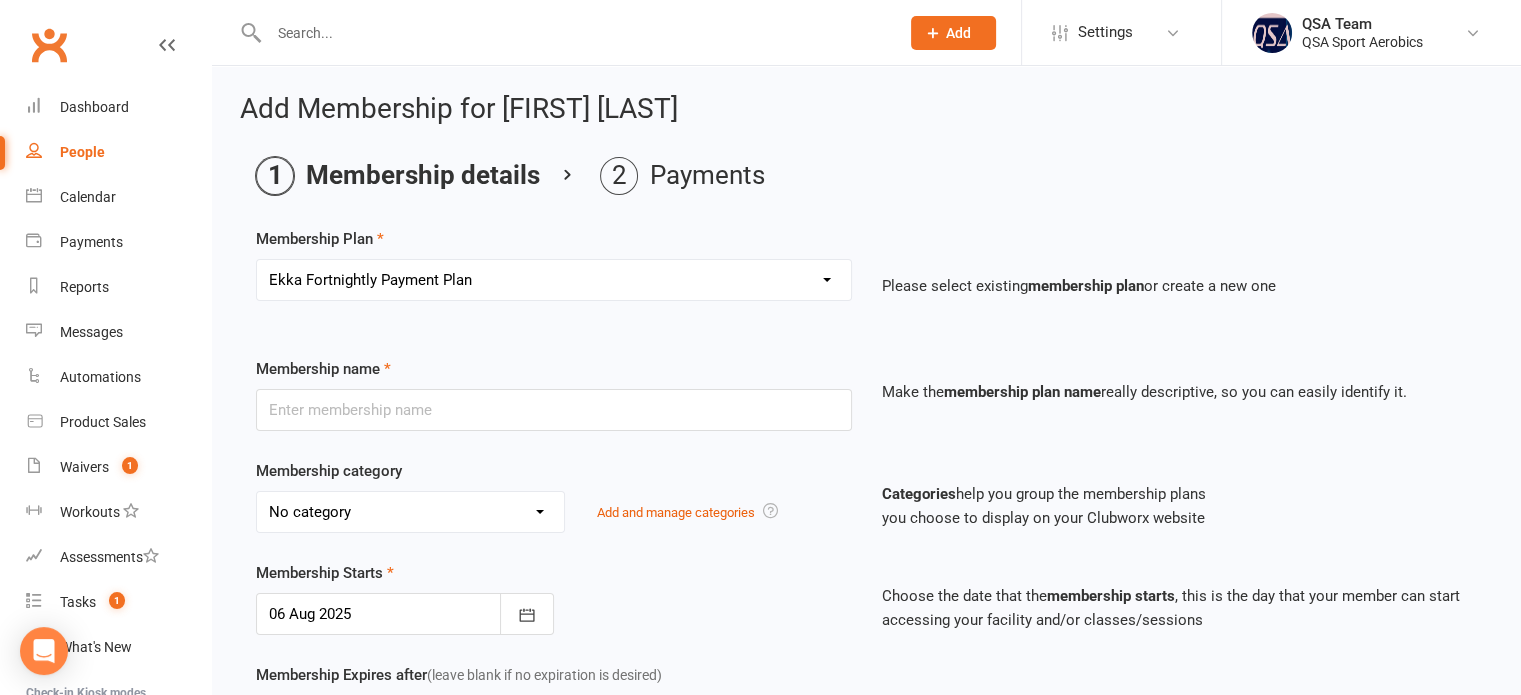 click on "Select a membership plan Create new Membership Plan QSA Membership Thornlands School Team 2024 St Lukes School Team 2024 St Anthony's School Team 2024 Carmel College School Team 2024 St Matthews School Team 2024 Faith Lutheran College Primary School Team 2024 QSA Club Athlete $[AMOUNT] Per Term (gst incl) Manly West School Team 2024 School Team Leotard & Scrunchie Workshop Nationals Competition. QSA All Stars Comp QSA Club Uniform QSA 2023 Membership Capalaba College School Team 2024 BOOTCAMP Fitness Team 2024 St John Vianney's School Team 2024 Faith Lutheran College SENIOR CAMPUS School Team 2024 Weekly Payment Plan Altered Payment FISAF States - School Stream Only FISAF Super Series School/Club FISAF States - Club Only Custom Club/Fitness Leotard QSA CLUB Personalised Bag Q-Cup Competition Saturday the [DAY] [MONTH] [YEAR] FISAF NATIONALS SCHOOL Athletes FISAF- National Championship - Club QSA Spring Carnival QSA 2024 Membership QSA - Once Off Payment QSA Club Athlete - Elementary - Per Term Gladstone Super Series" at bounding box center [554, 280] 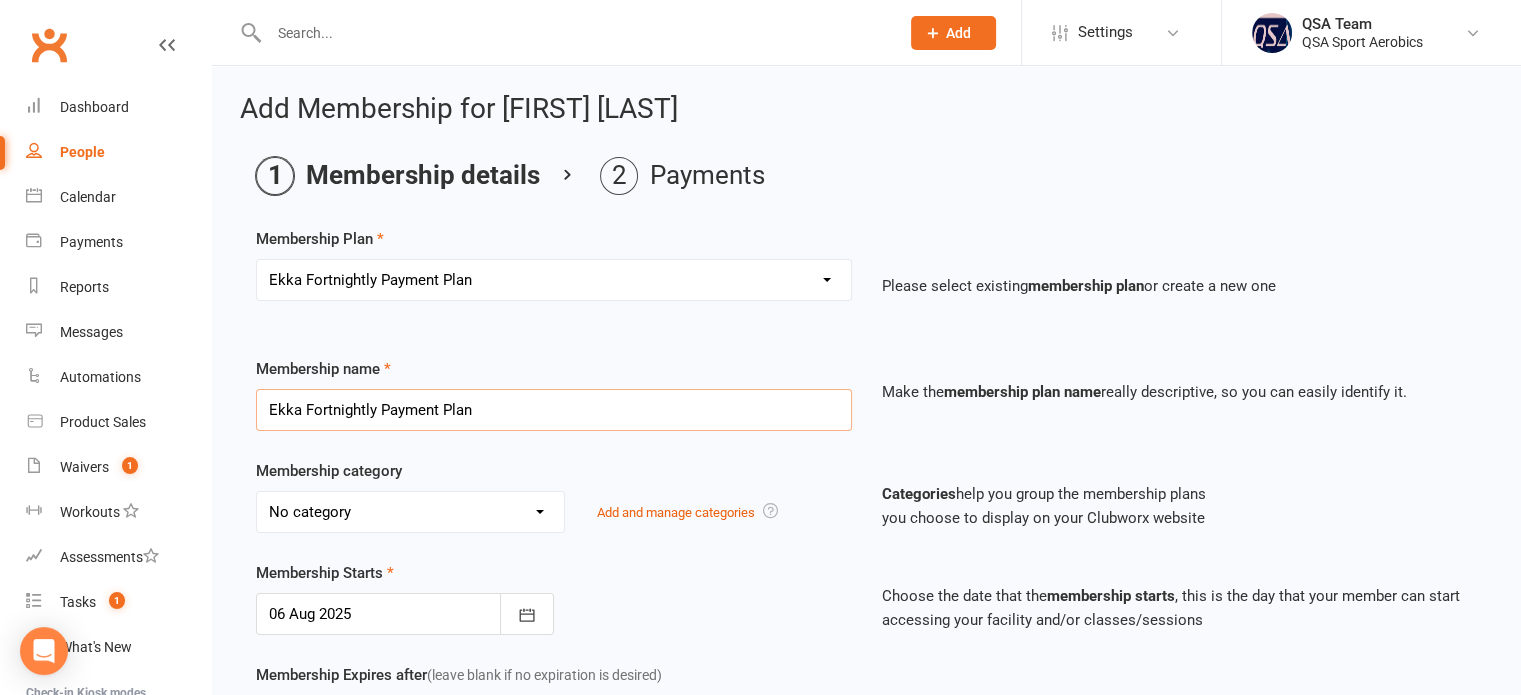 drag, startPoint x: 483, startPoint y: 411, endPoint x: 303, endPoint y: 402, distance: 180.22485 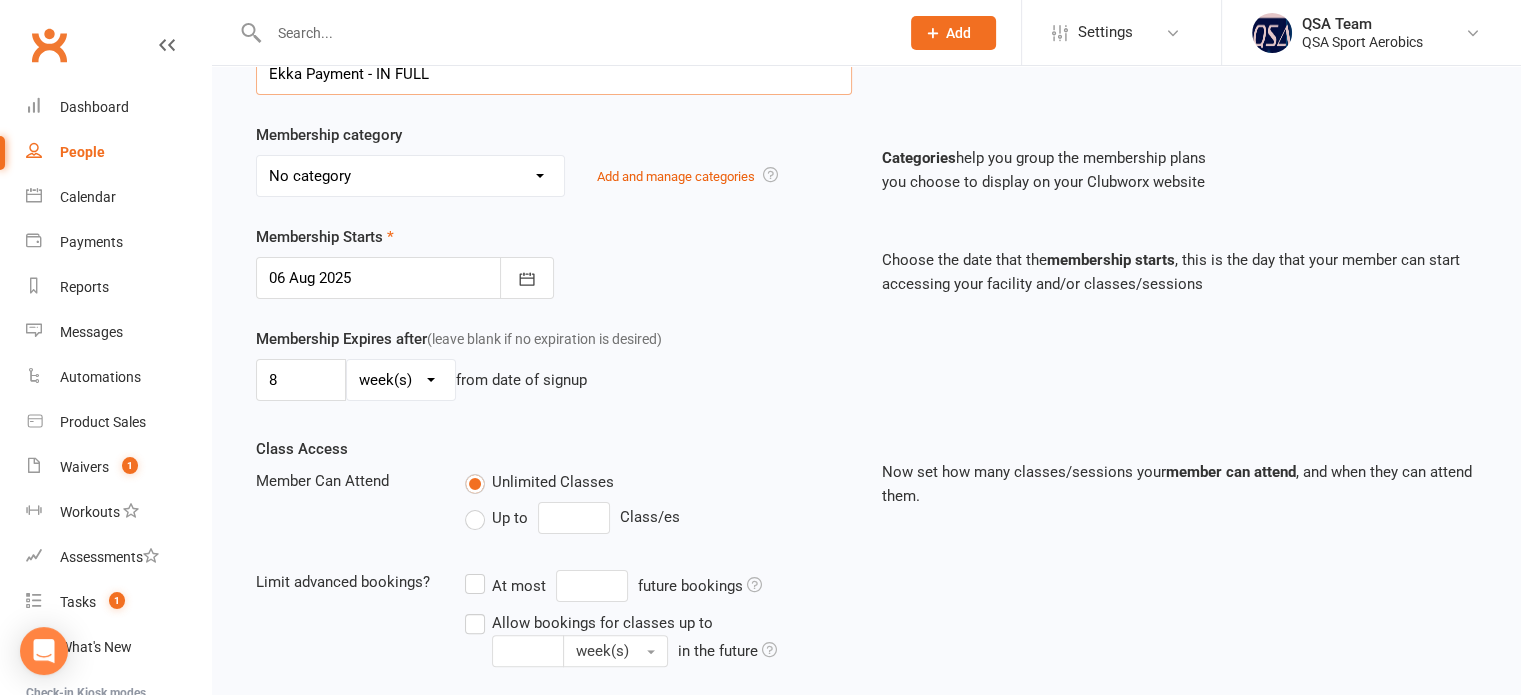 scroll, scrollTop: 400, scrollLeft: 0, axis: vertical 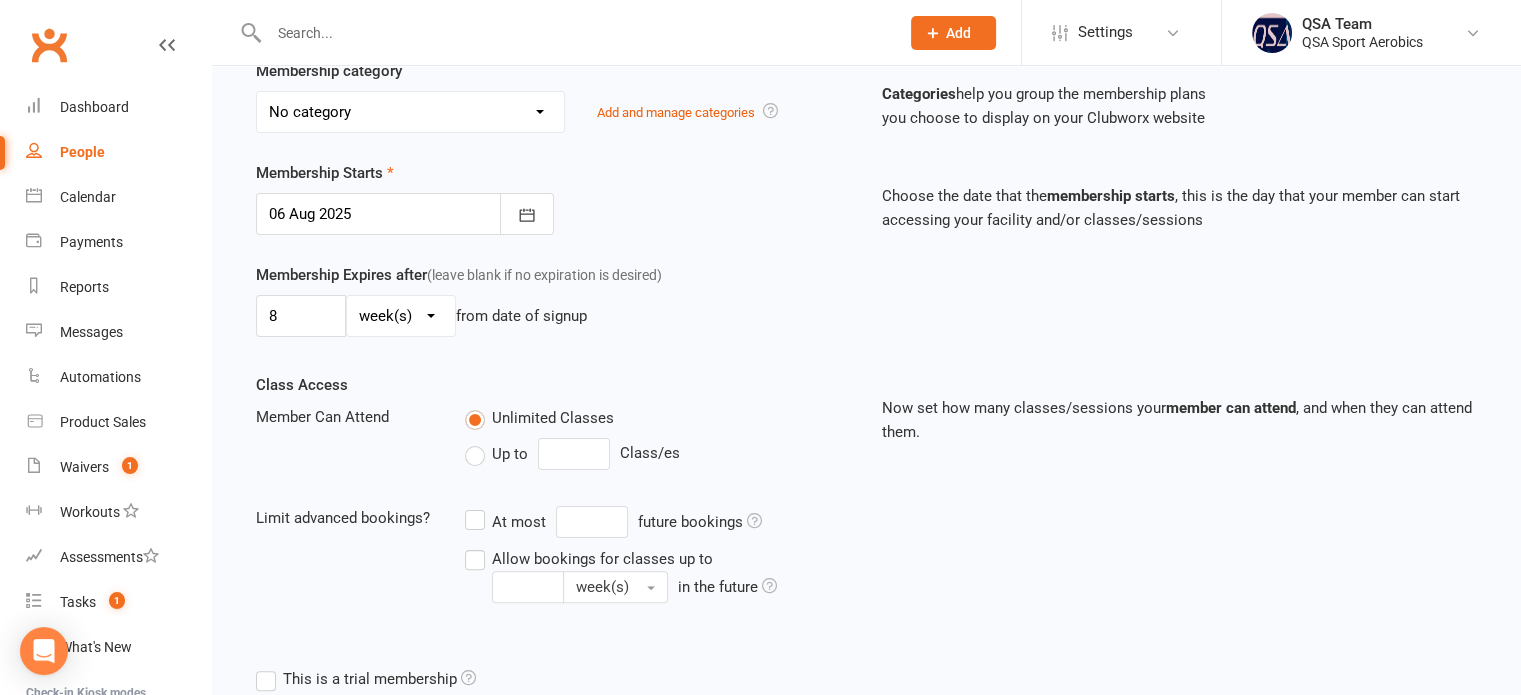 type on "Ekka Payment - IN FULL" 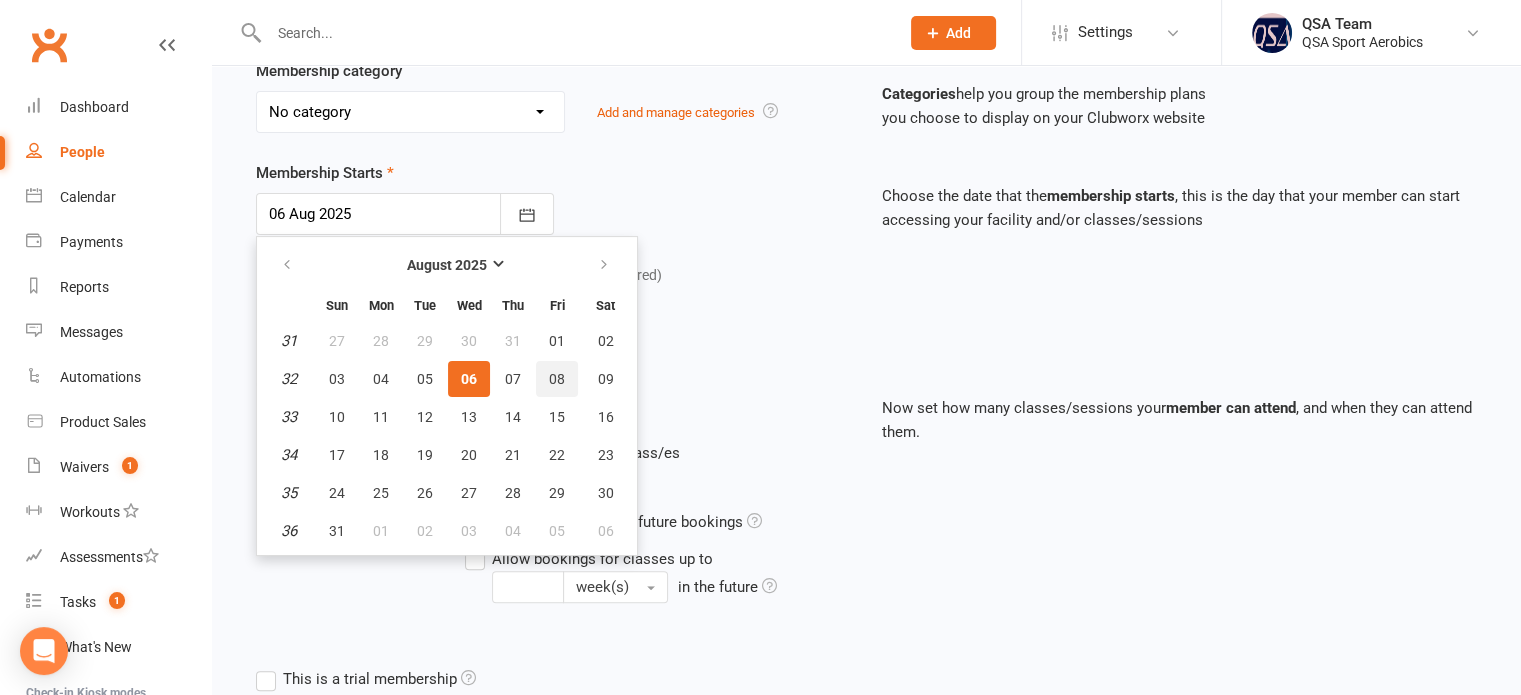 drag, startPoint x: 564, startPoint y: 368, endPoint x: 556, endPoint y: 342, distance: 27.202942 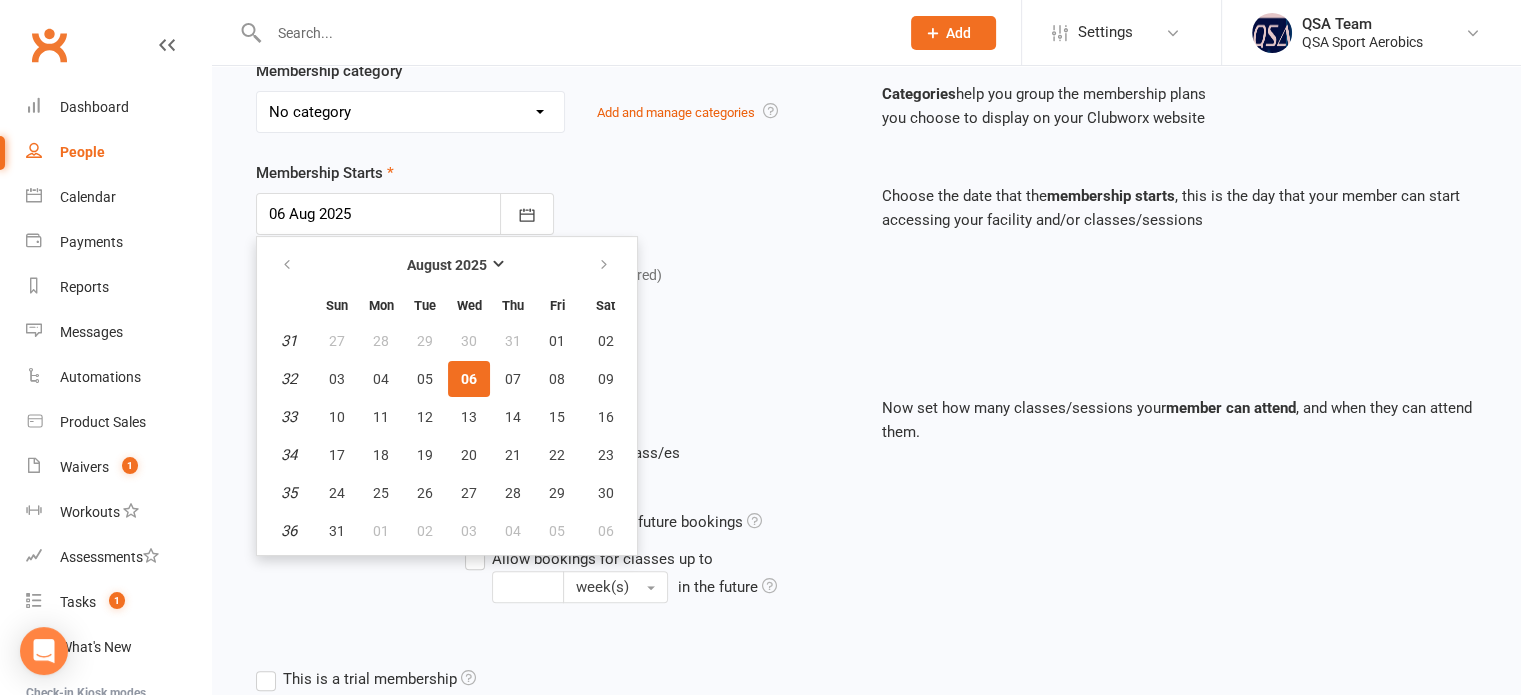 type on "08 Aug 2025" 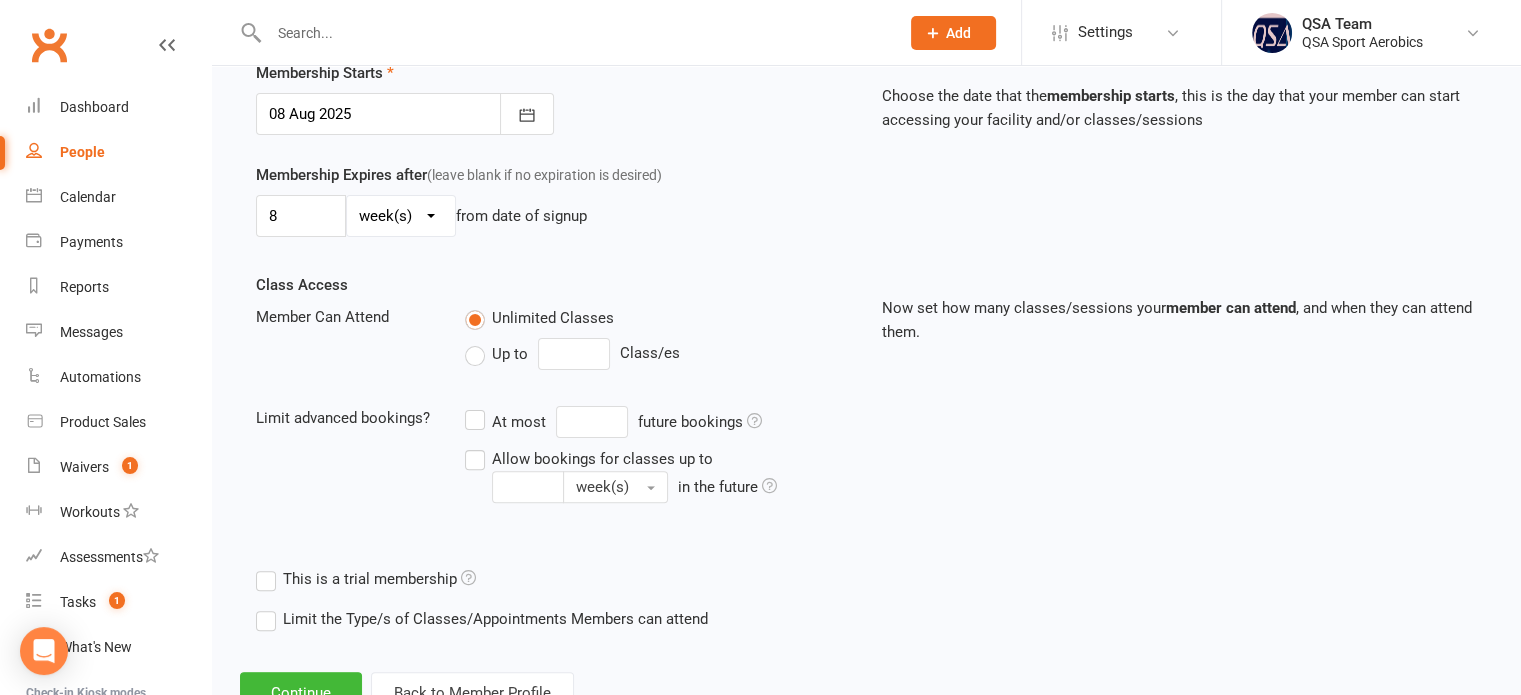 scroll, scrollTop: 572, scrollLeft: 0, axis: vertical 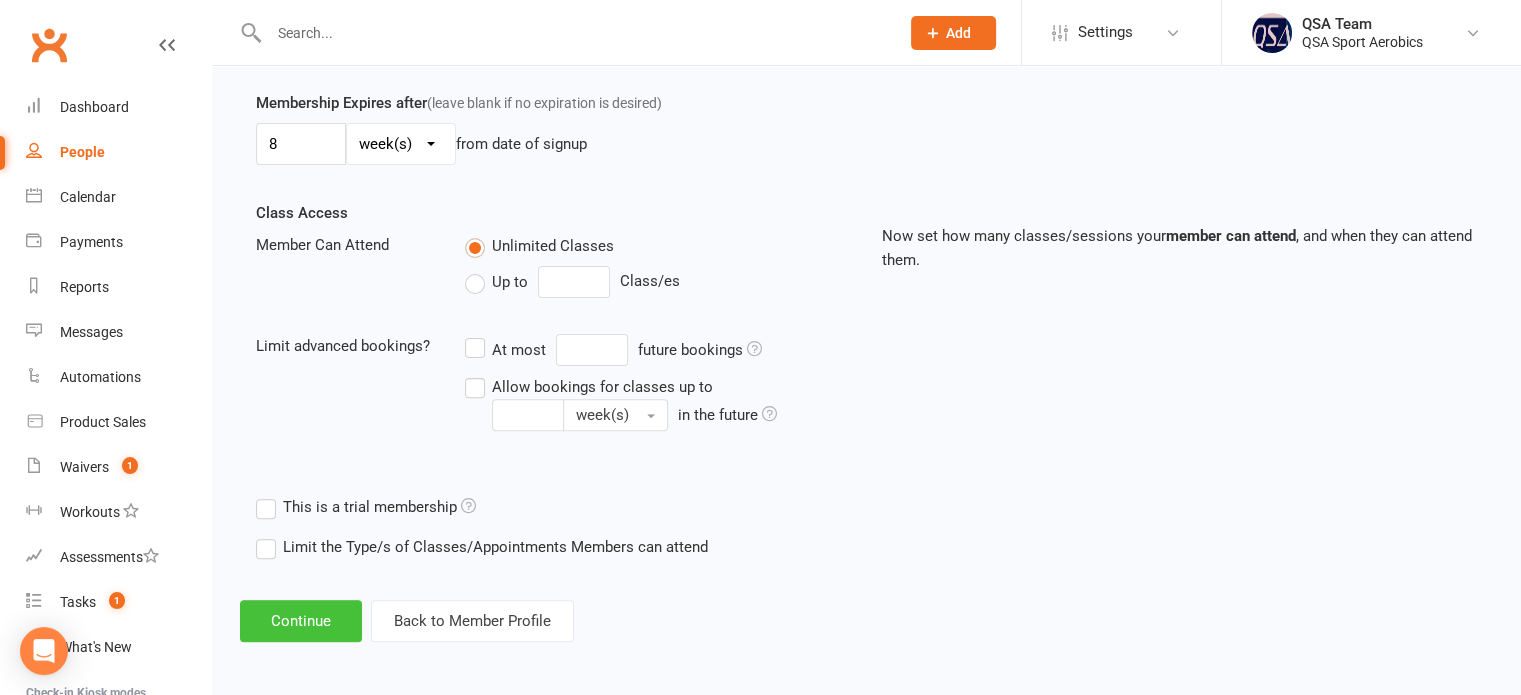 click on "Continue" at bounding box center (301, 621) 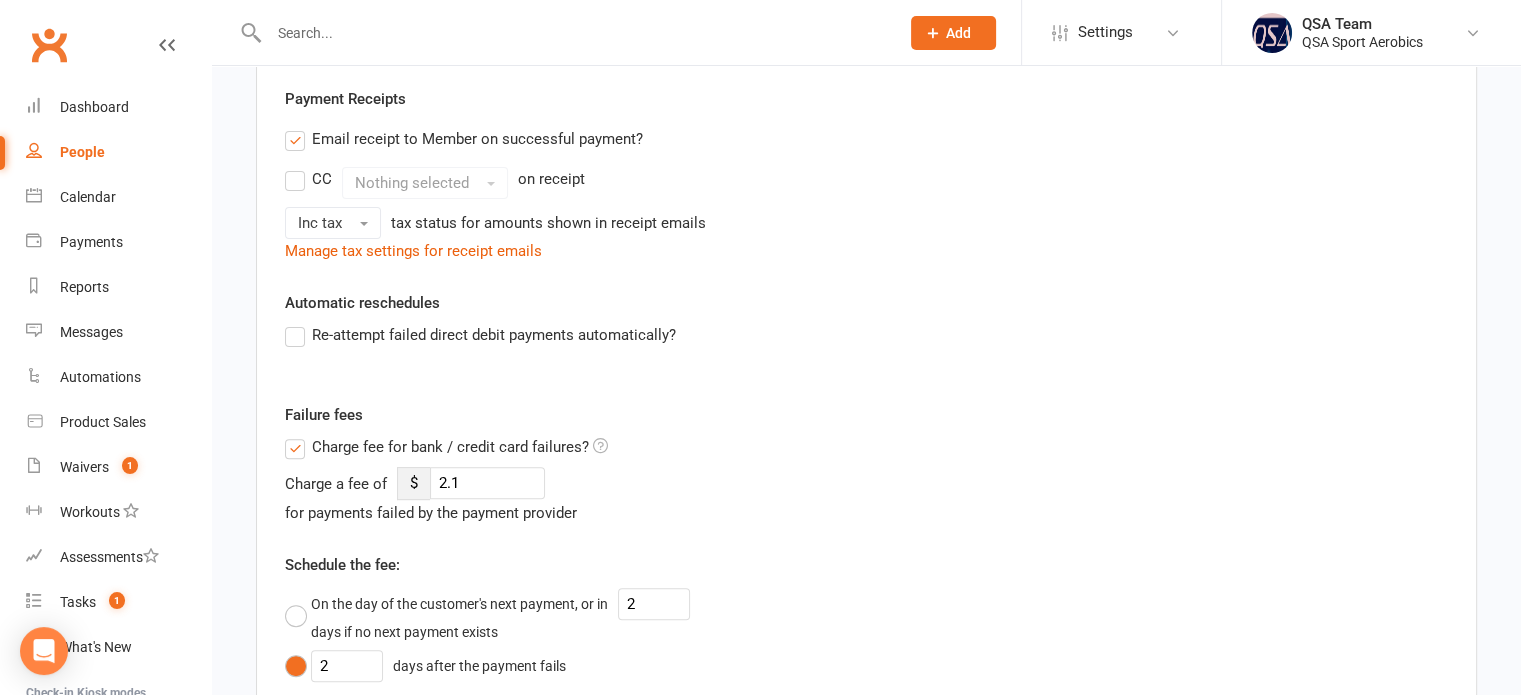 scroll, scrollTop: 0, scrollLeft: 0, axis: both 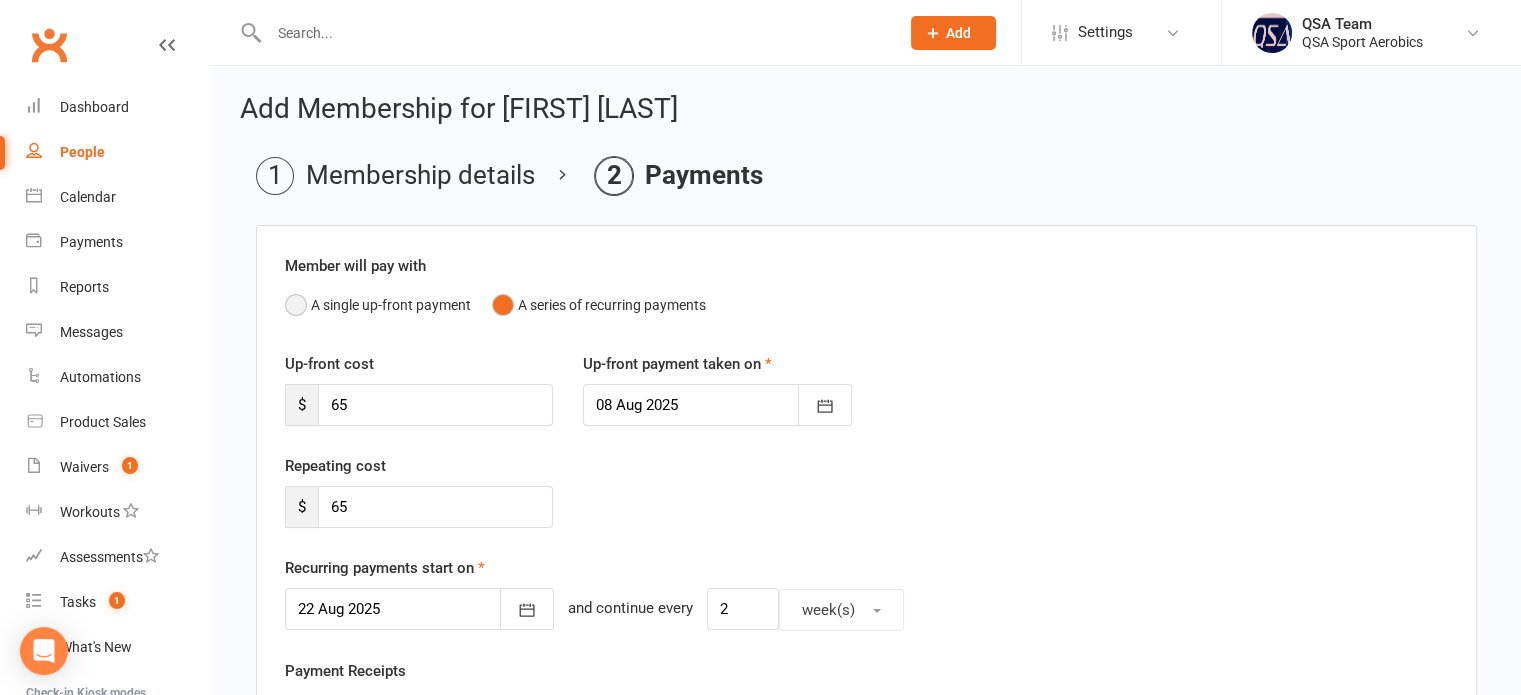 click on "A single up-front payment" at bounding box center (378, 305) 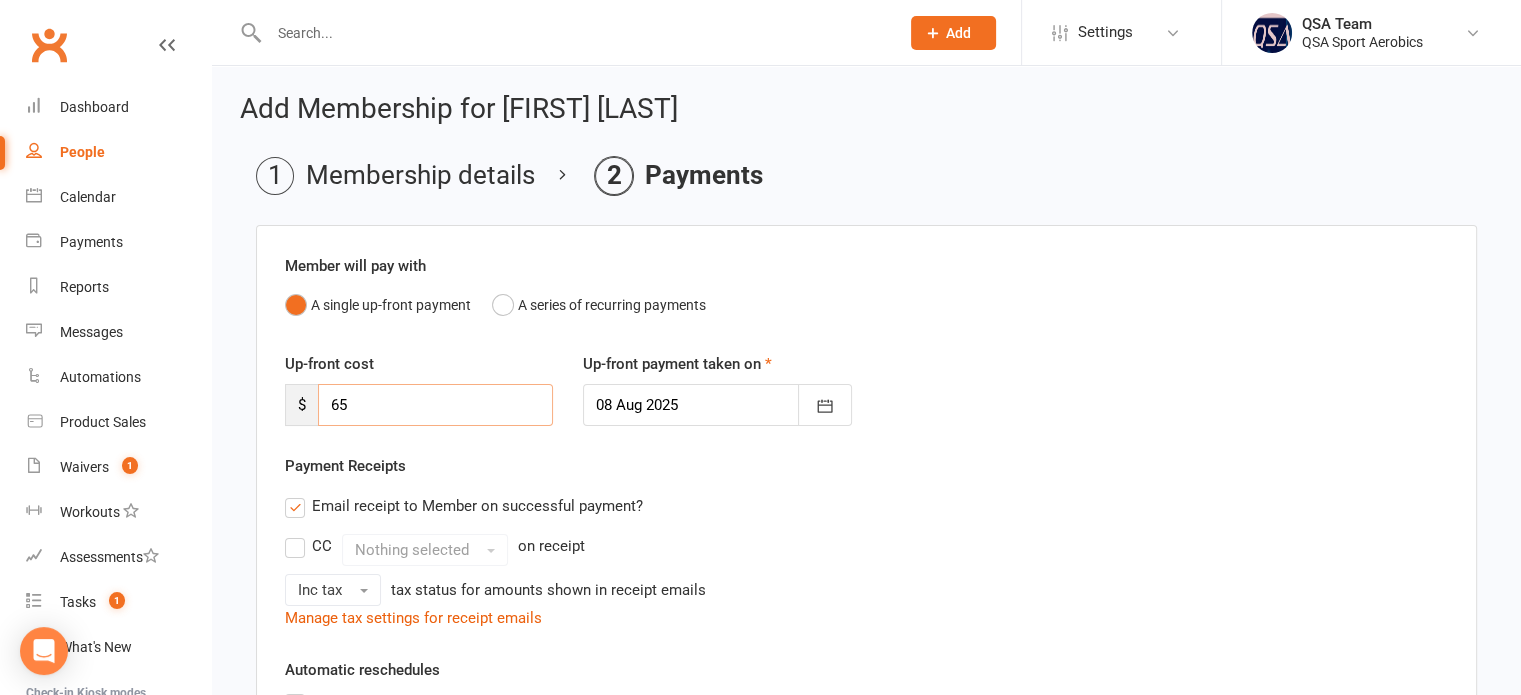 drag, startPoint x: 397, startPoint y: 403, endPoint x: 277, endPoint y: 392, distance: 120.50311 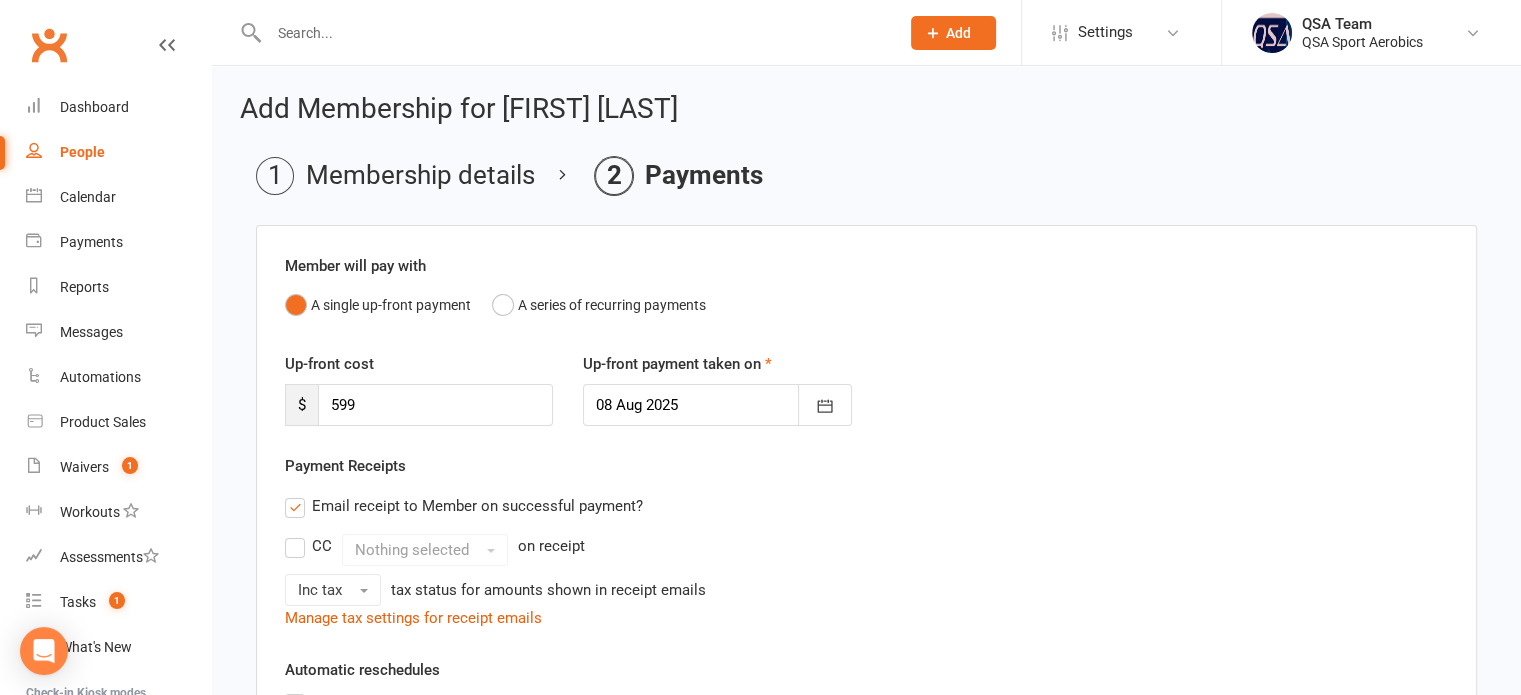 click on "Up-front cost  $ 599 Up-front payment taken on 08 [DATE] 2025
[MONTH] 2025
Sun Mon Tue Wed Thu Fri Sat
31
27
28
29
30
31
01
02
32
03
04
05
06
07
08
09
33
10
11
12
13
14
15
16
34
17
18
19
20
21
22
23
35
24
25
26
27
28
29
30" at bounding box center [866, 403] 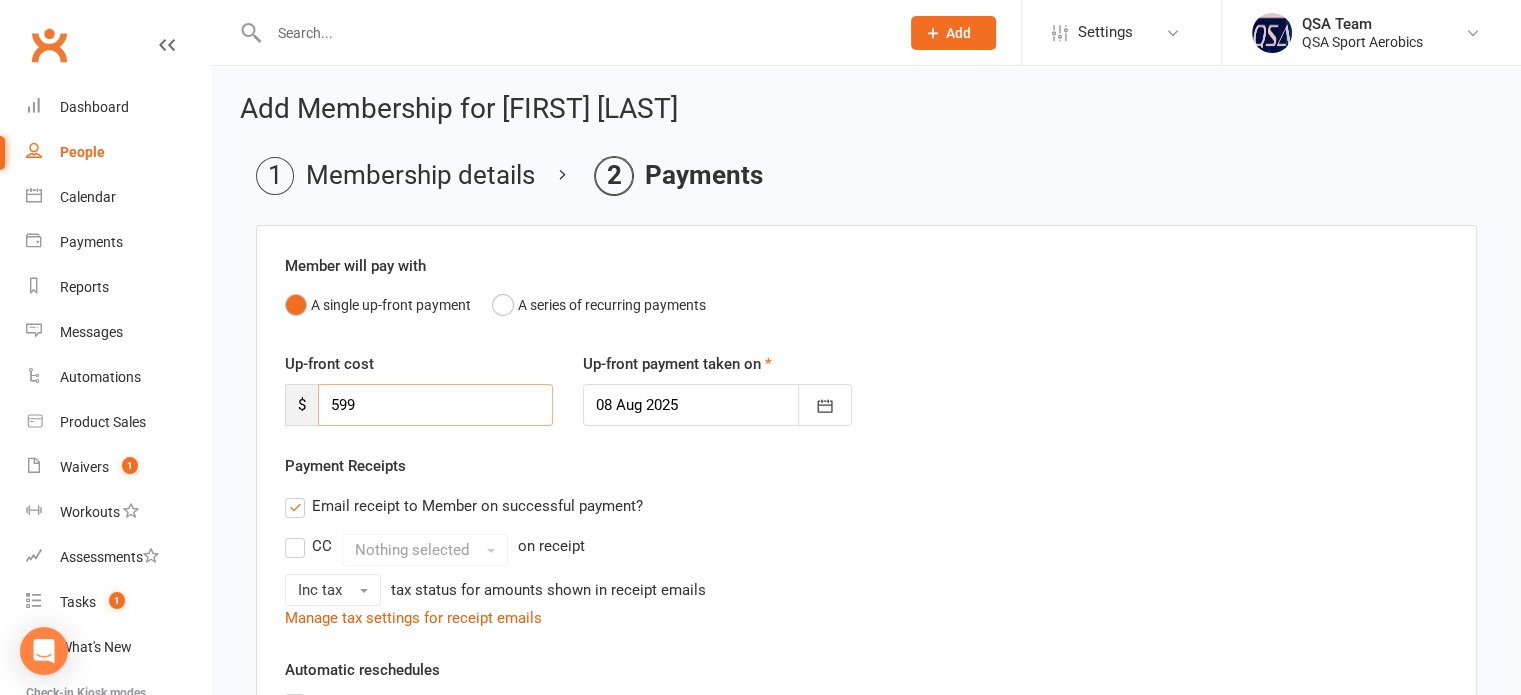 click on "599" at bounding box center [435, 405] 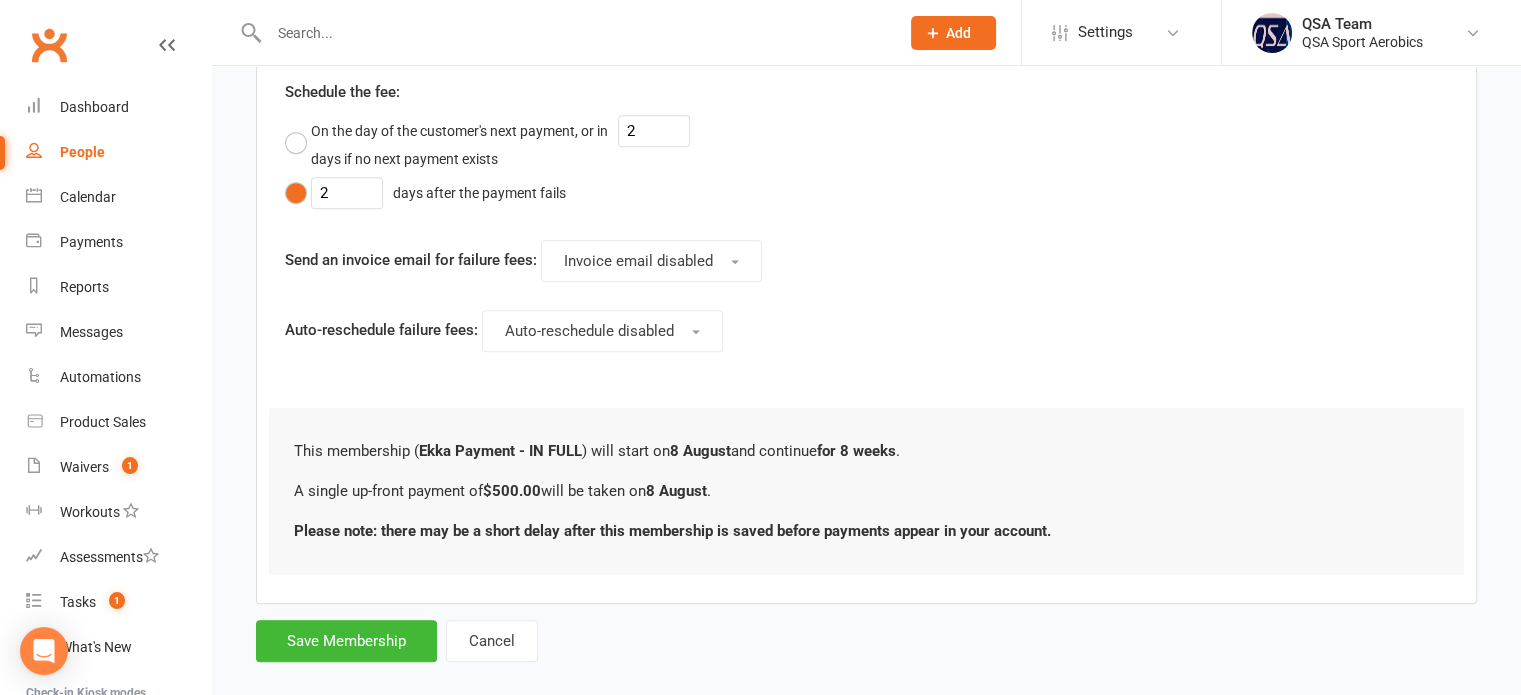 scroll, scrollTop: 864, scrollLeft: 0, axis: vertical 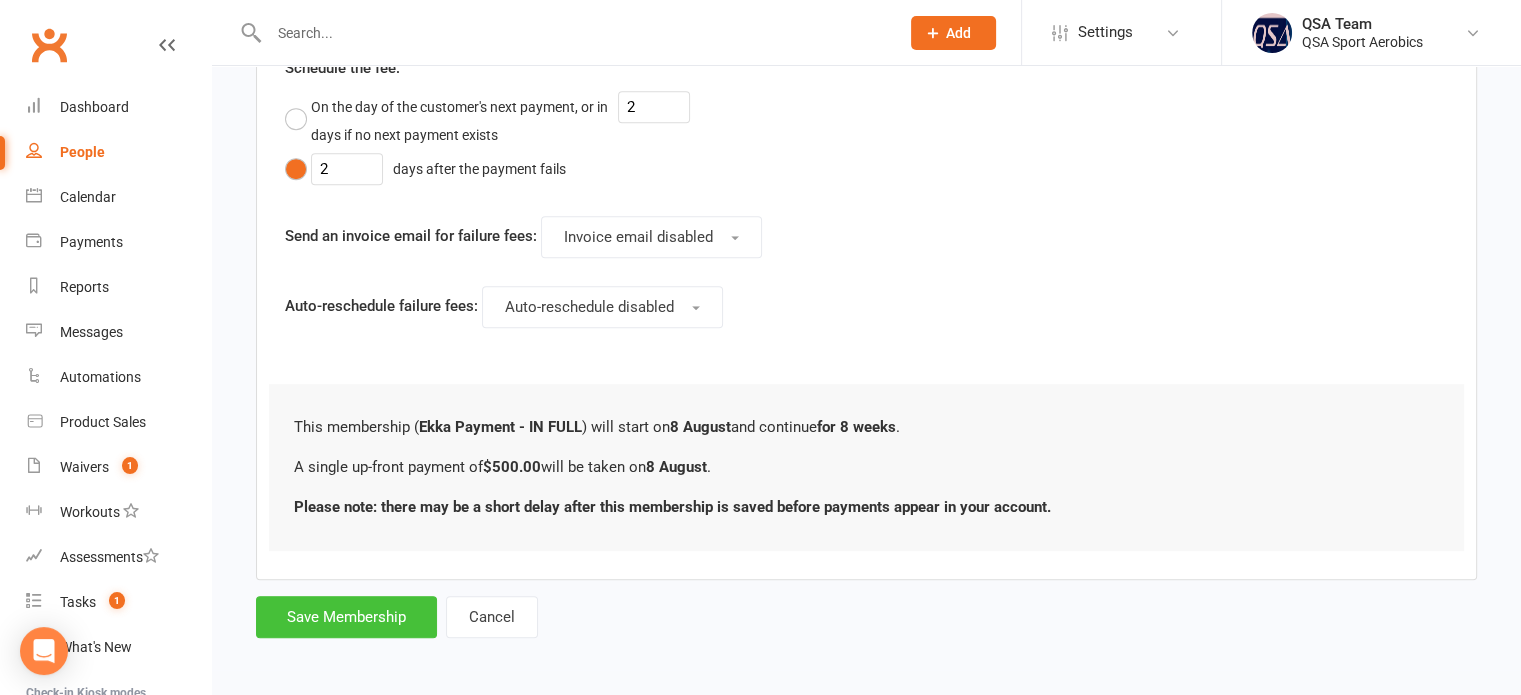 type on "500" 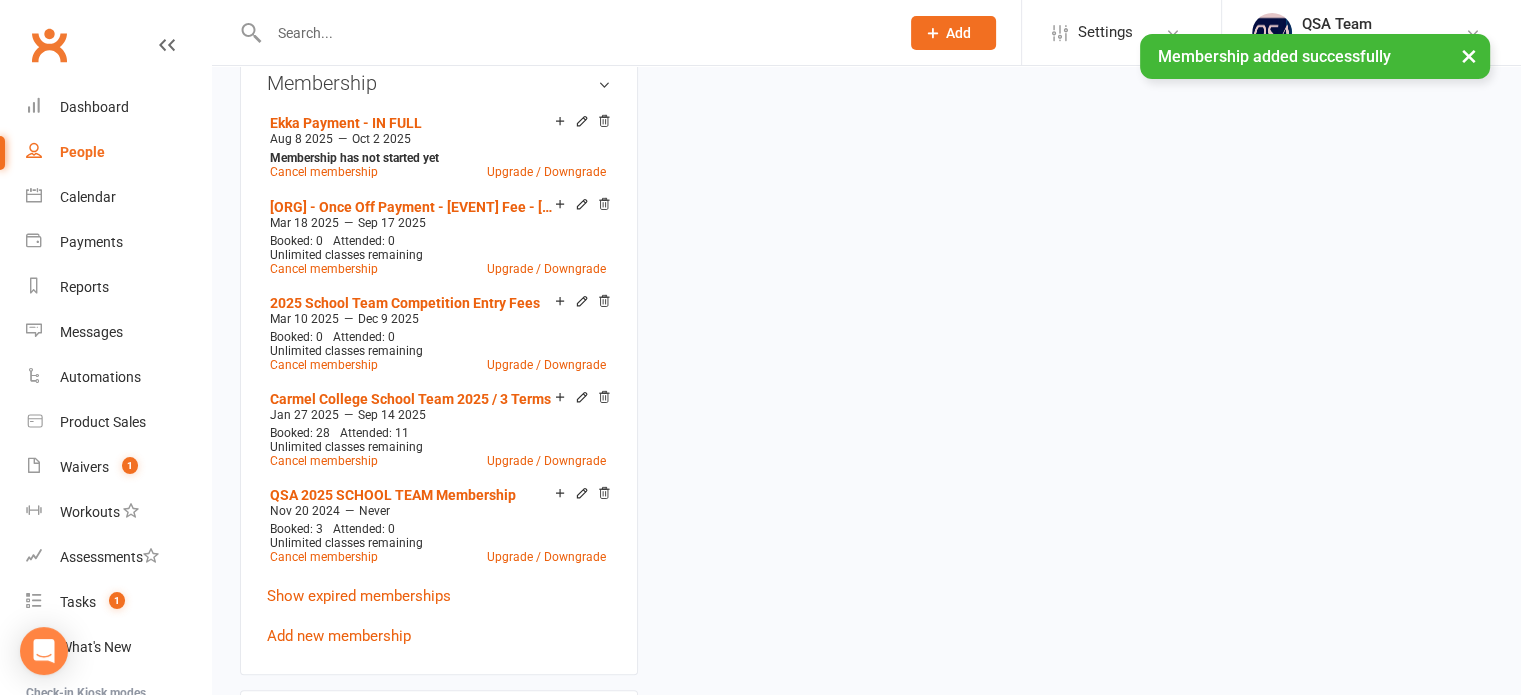scroll, scrollTop: 0, scrollLeft: 0, axis: both 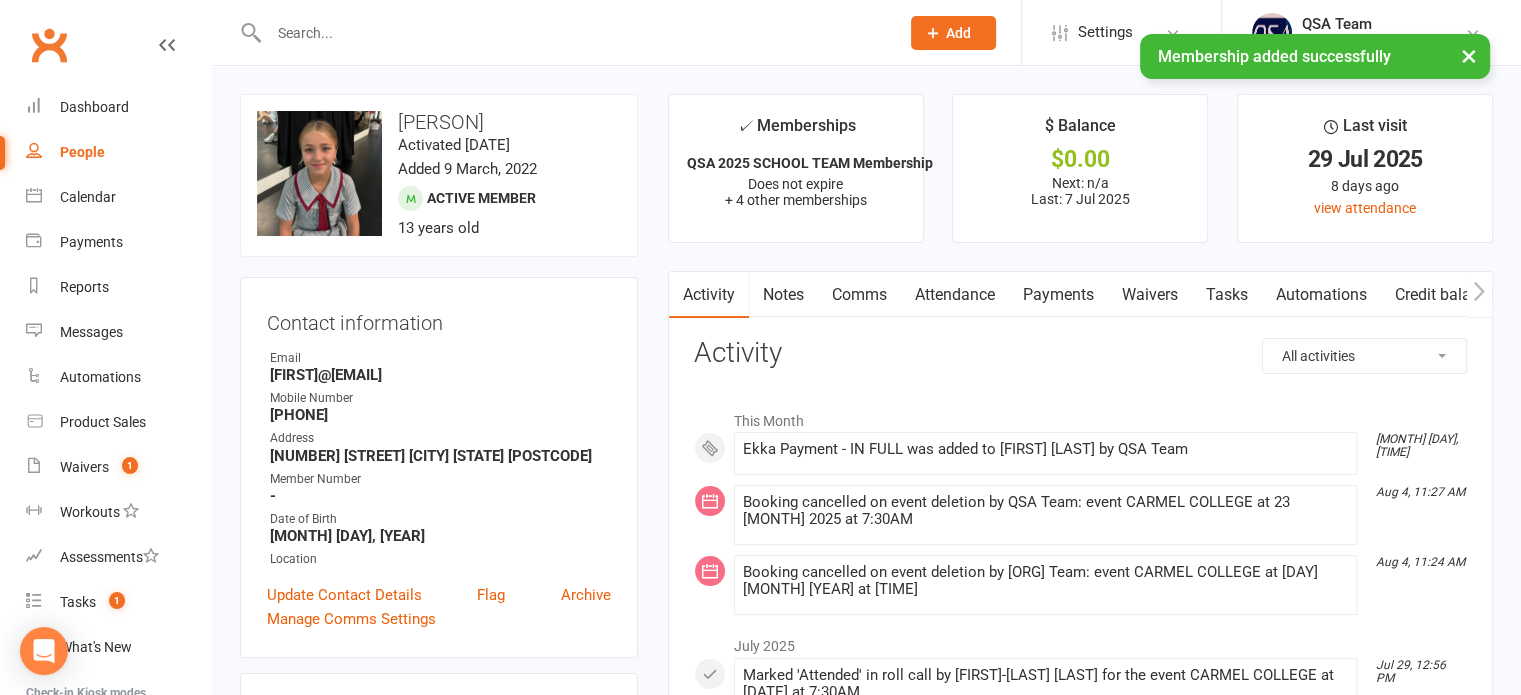 click on "Comms" at bounding box center (859, 295) 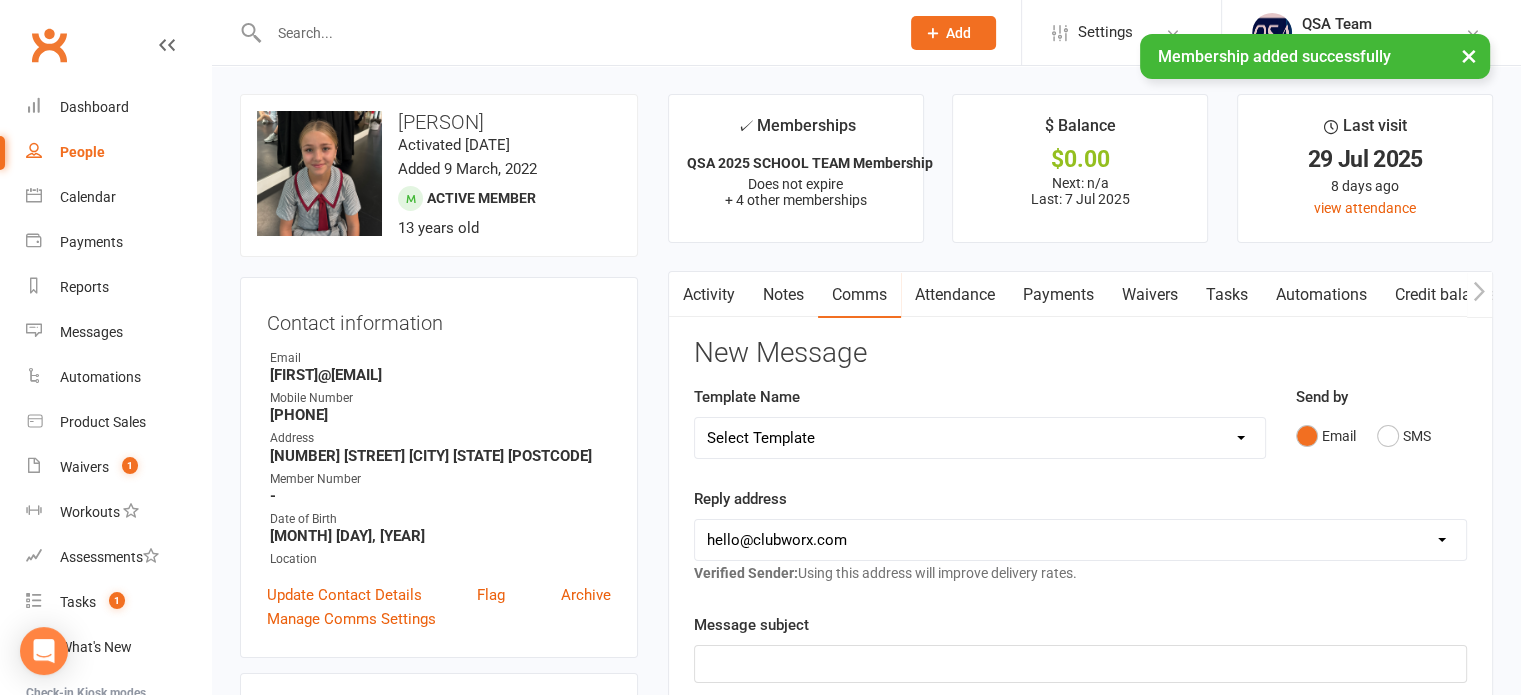 scroll, scrollTop: 200, scrollLeft: 0, axis: vertical 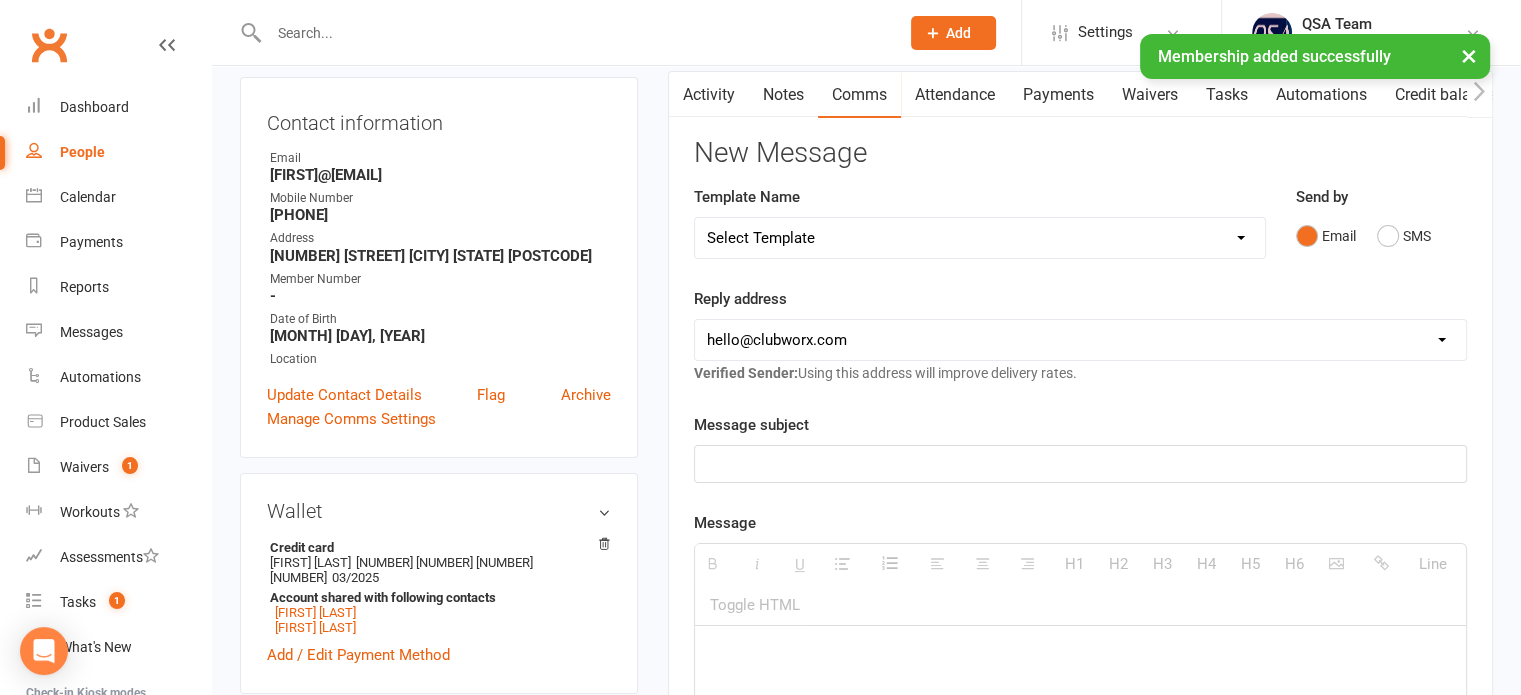 click on "hello@[EMAIL] [EMAIL] [EMAIL] [EMAIL]" at bounding box center (1080, 340) 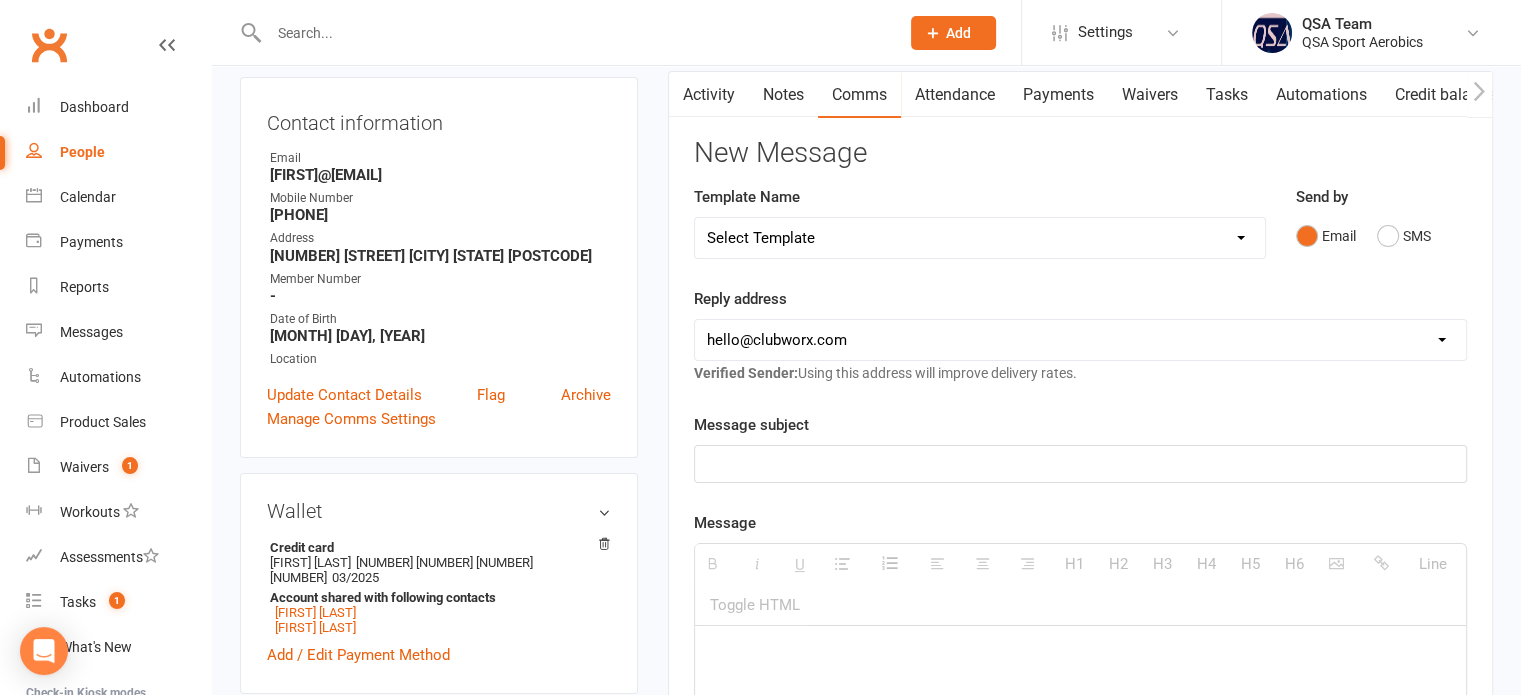 select on "1" 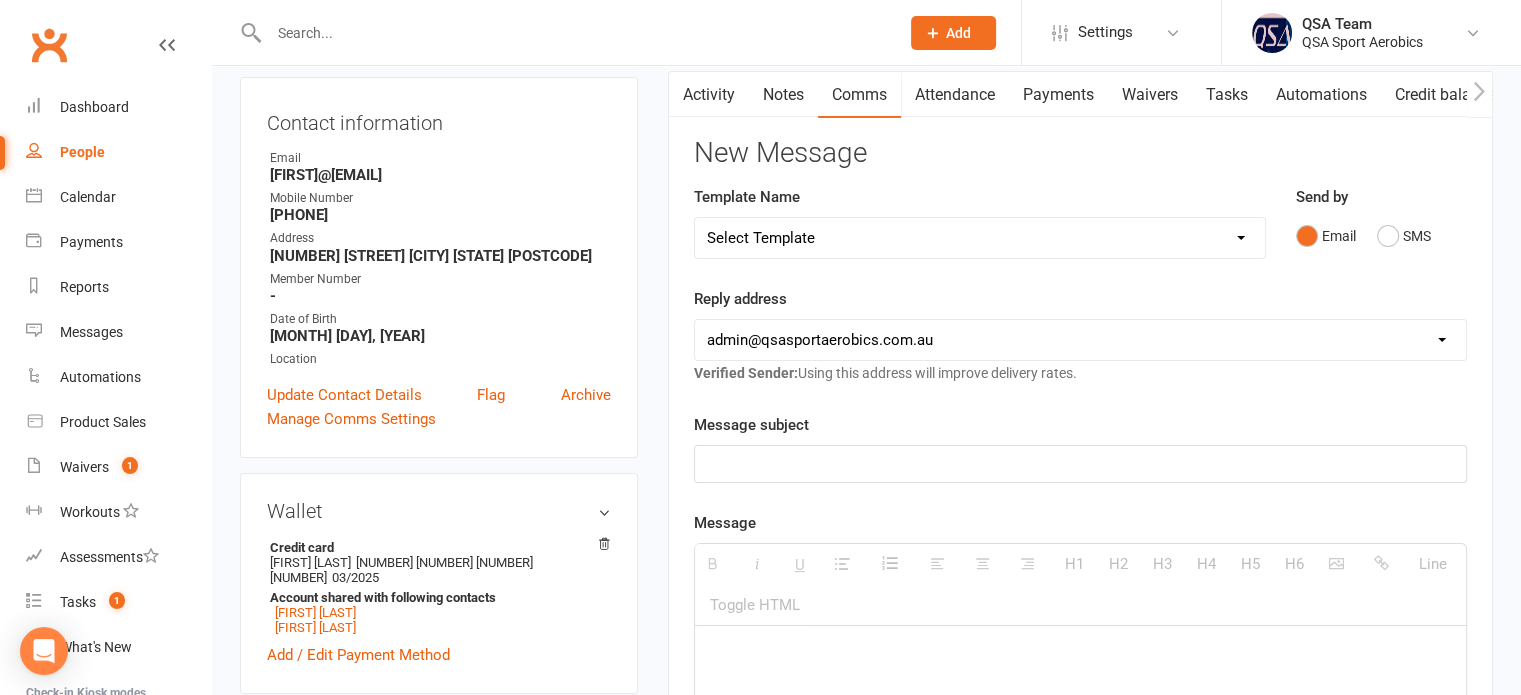click on "hello@[EMAIL] [EMAIL] [EMAIL] [EMAIL]" at bounding box center [1080, 340] 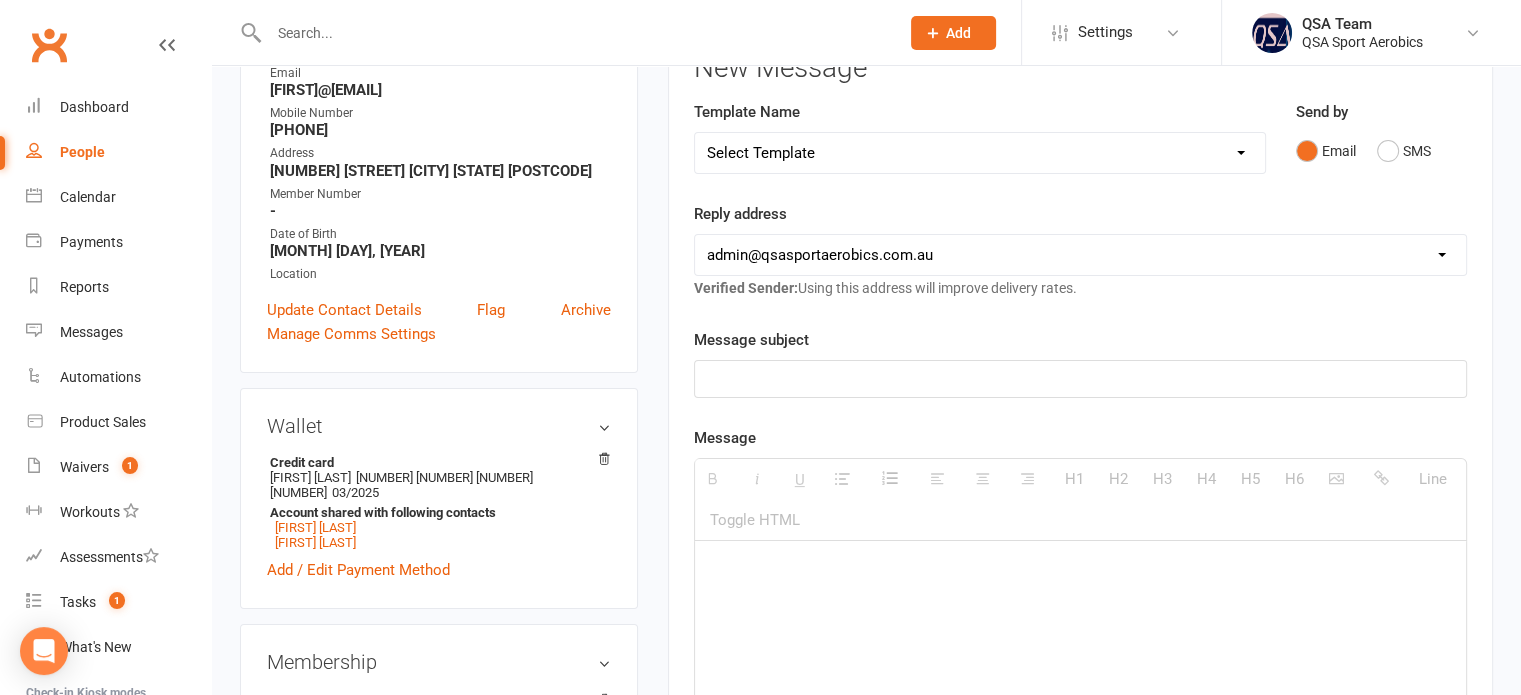 scroll, scrollTop: 400, scrollLeft: 0, axis: vertical 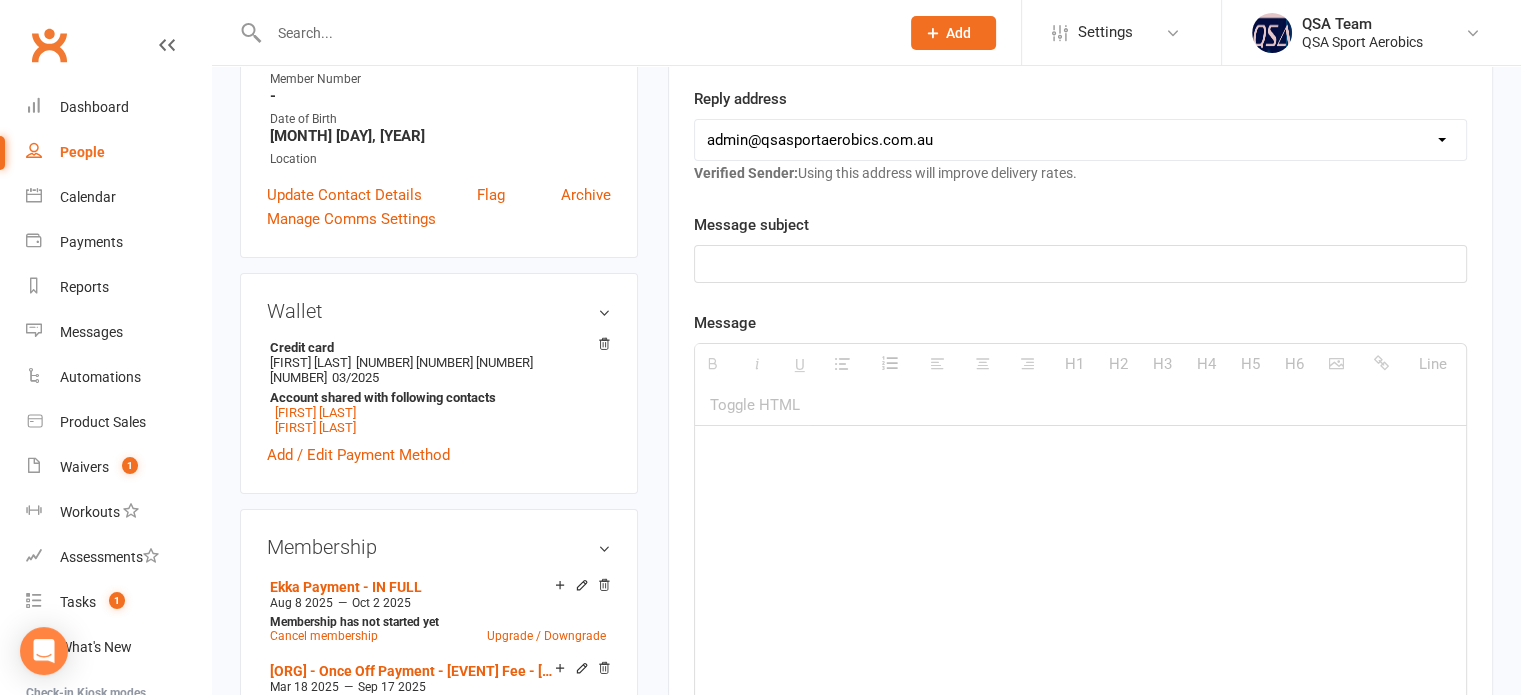 click at bounding box center [1080, 264] 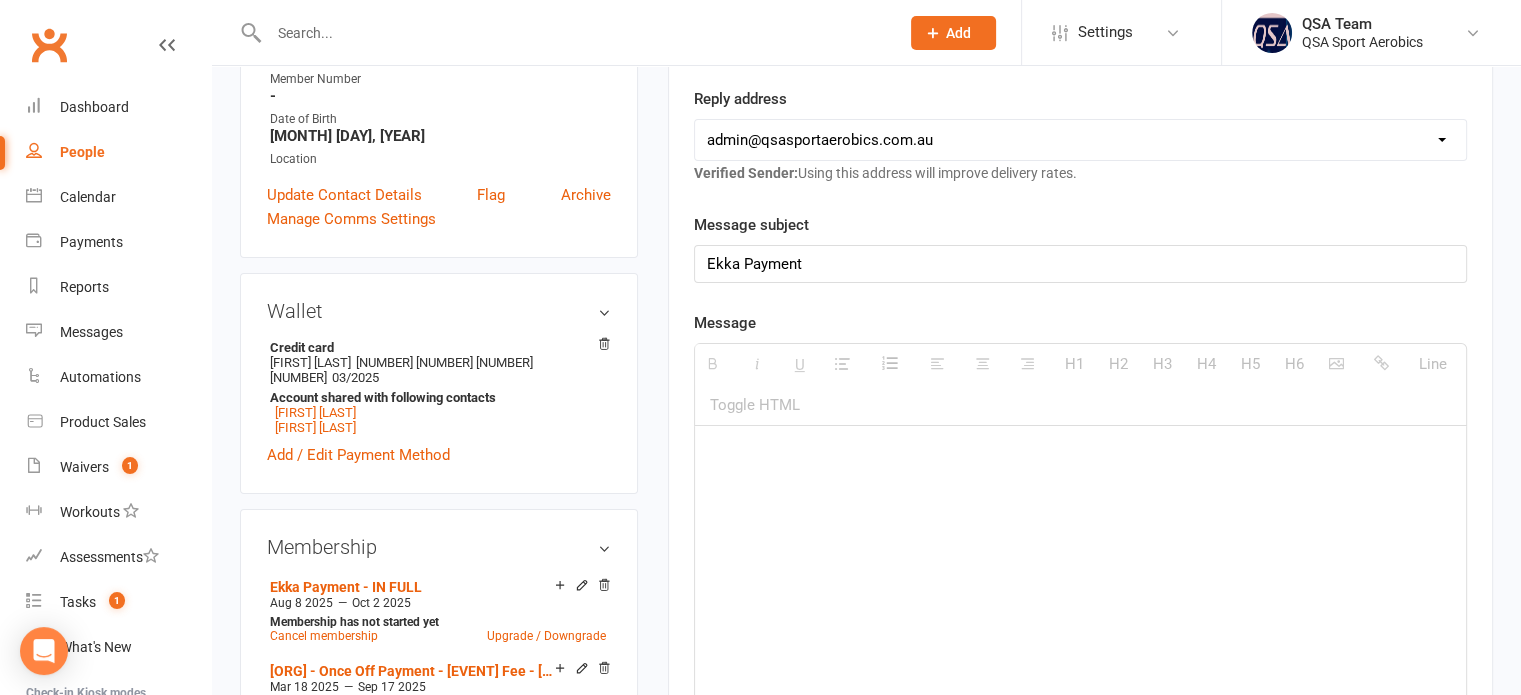 click at bounding box center [1080, 576] 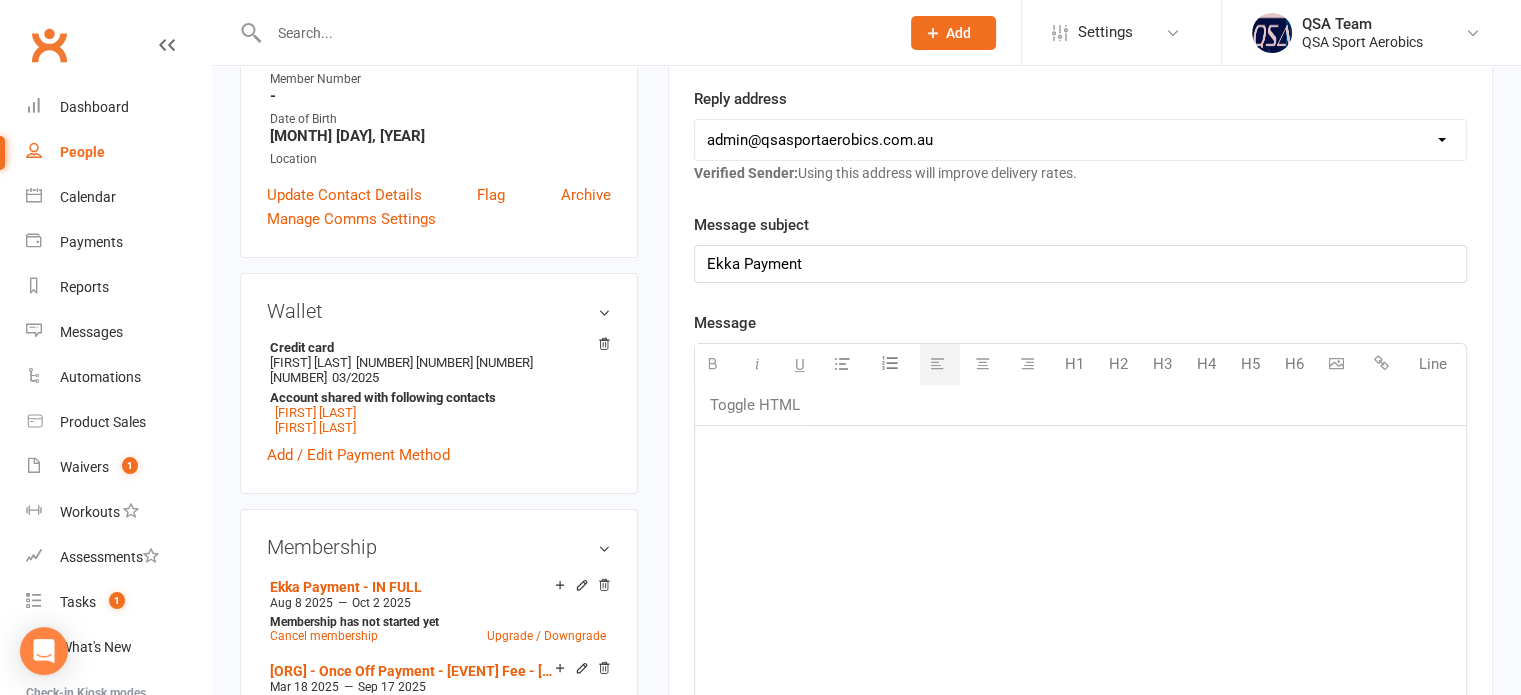 type 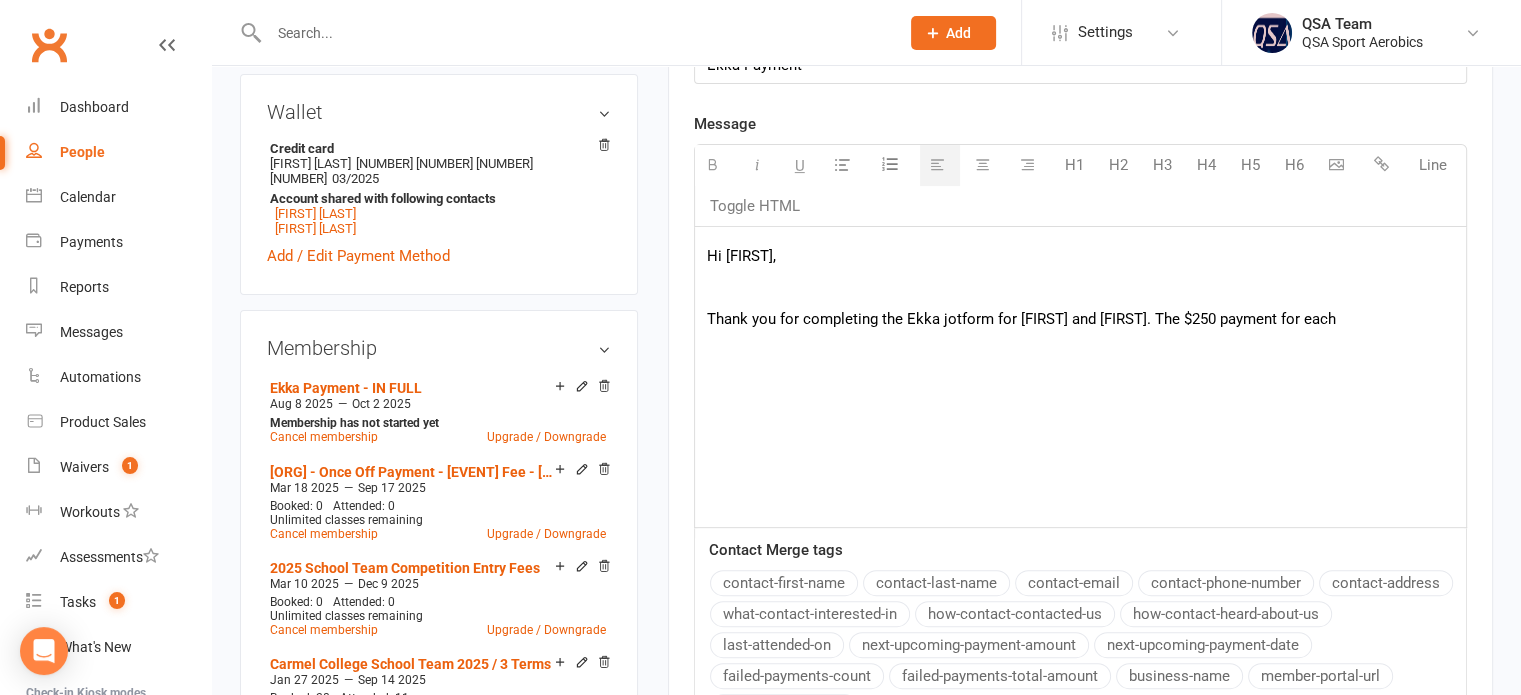 scroll, scrollTop: 600, scrollLeft: 0, axis: vertical 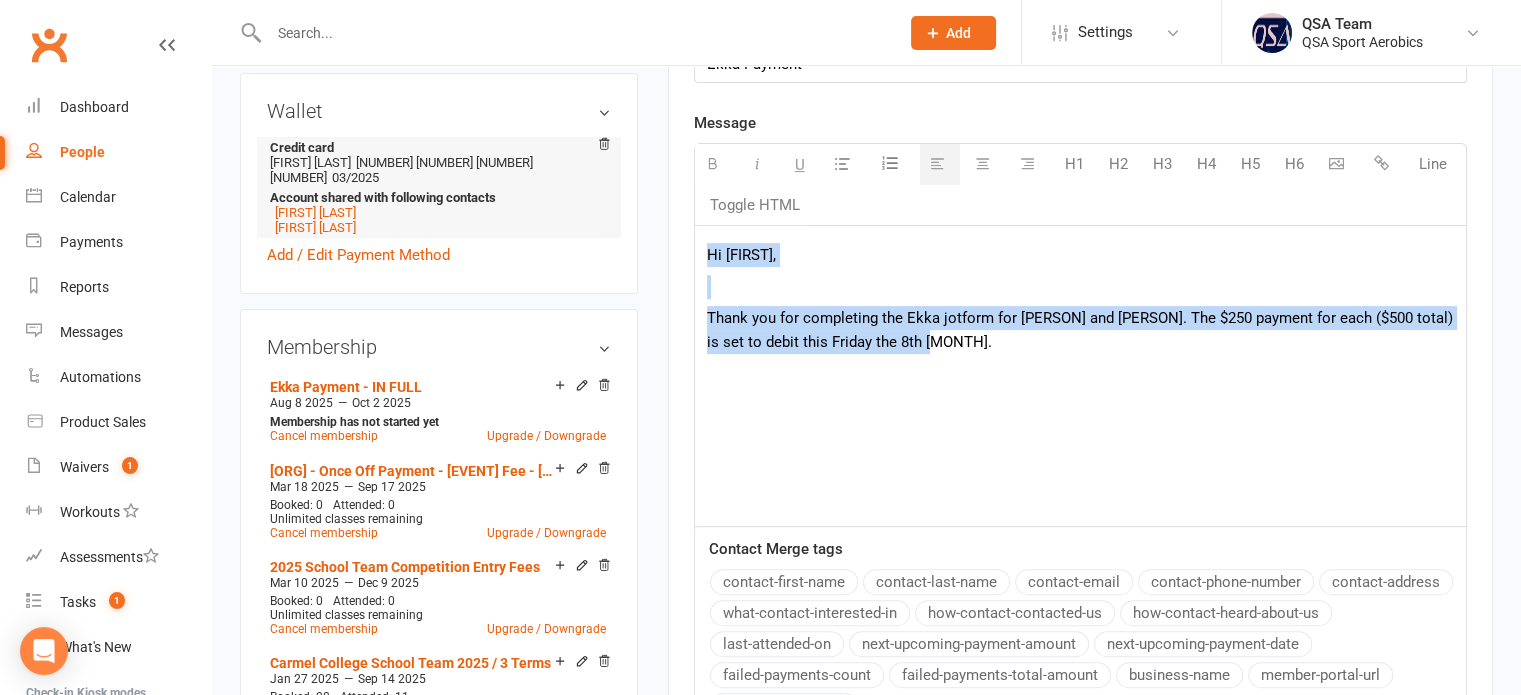 drag, startPoint x: 955, startPoint y: 344, endPoint x: 604, endPoint y: 192, distance: 382.49835 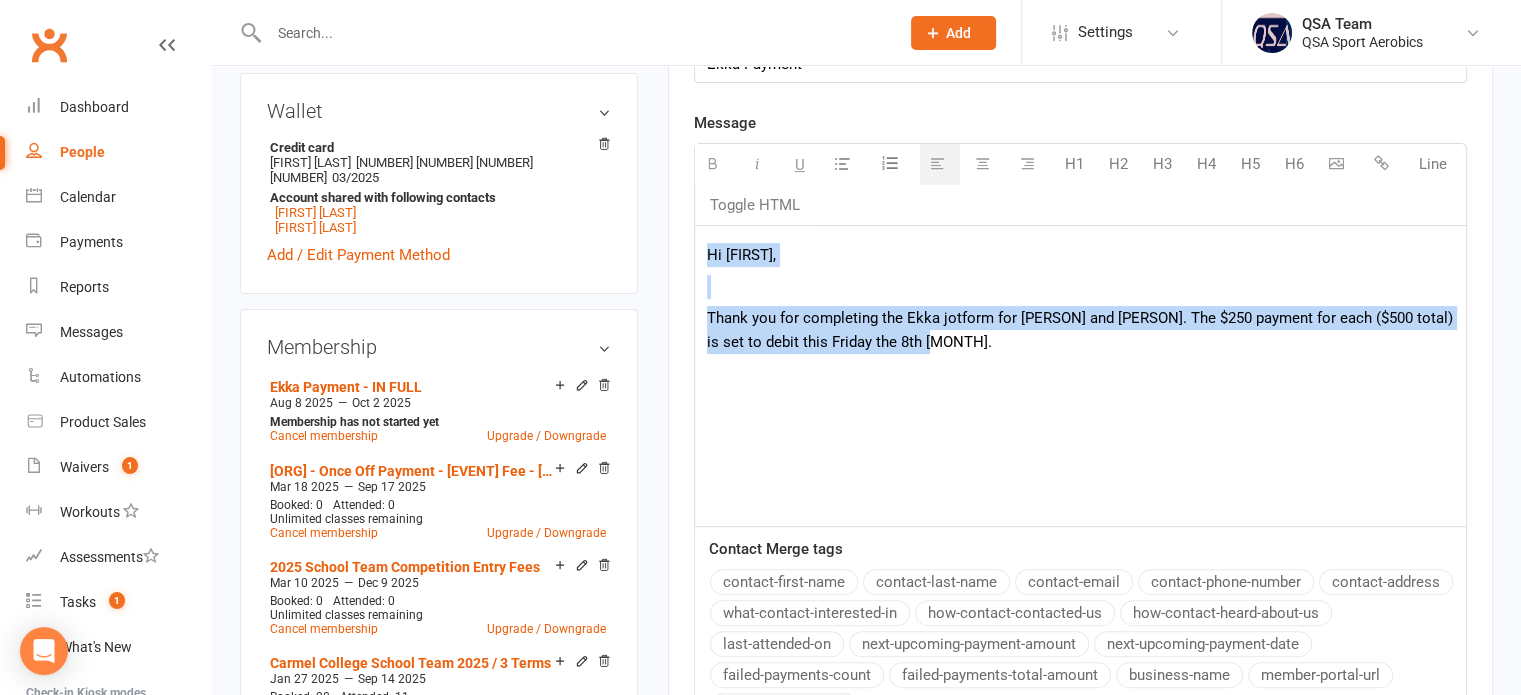copy on "Hi [FIRST], Thank you for completing the Ekka jotform for Reese and Keira. The $250 payment for each ($500 total) is set to debit this Friday the 8th August." 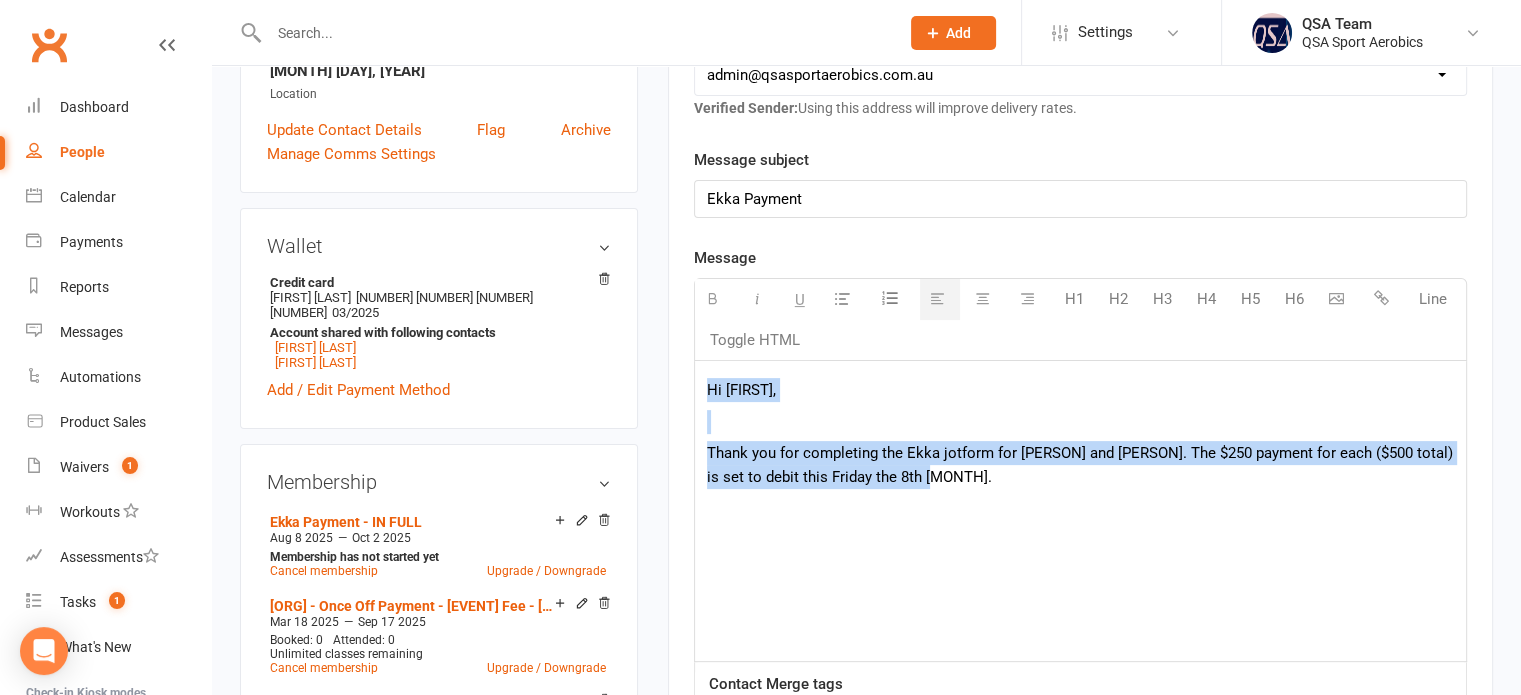 scroll, scrollTop: 300, scrollLeft: 0, axis: vertical 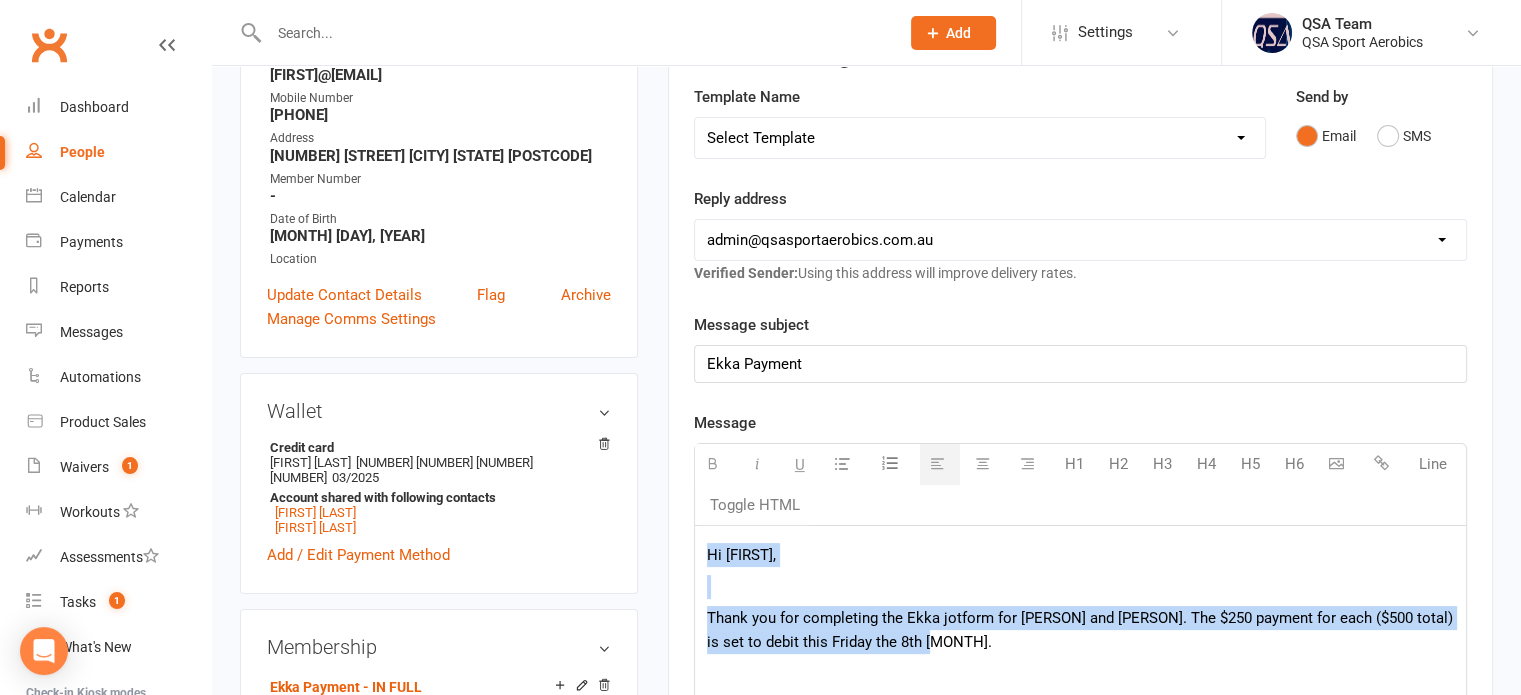 click on "Select Template [Email] 2024 FISAF Nationals Competition Debit [Email] All Stars Competition [Email] All Stars Competition - SCHOOL TEAM ONLY [Email] All Stars Competition - SCHOOL TEAM ONLY (multiple children) [Email] Competition Entry - CLUB ONLY Super Series & States [Email] Competition Entry - CLUB & SCHOOL Super Series & States [Email] Competition Entry - Super Series & States SCHOOL Teams Only [Email] Competition Entry - Super Series & States SCHOOL Teams Only - MULTIPLE CHILDREN [Email] Gladstone - Competition Entry Super Series [Email] Nationals- QSA 2023 [Email] Q Cup Competition Saturday 19th August [Email] QSA Spring Carnival - Club Athletes [Email] QSA Spring Carnival Competition - Club Athletes [Email] QSA Club Uniform [Email] QSA Failed Payment [Email] School Team Leotard [Email] 2024 FISAF States Club Competition Debit [Email] 2024 Nationals debit information [Email] 2024 QSA Spring Carnival Competition Entry Fee - CLUB ATHLETES [Email] 2025 Future Cup -CLUB Athlete Competition Entry Fees" at bounding box center [980, 138] 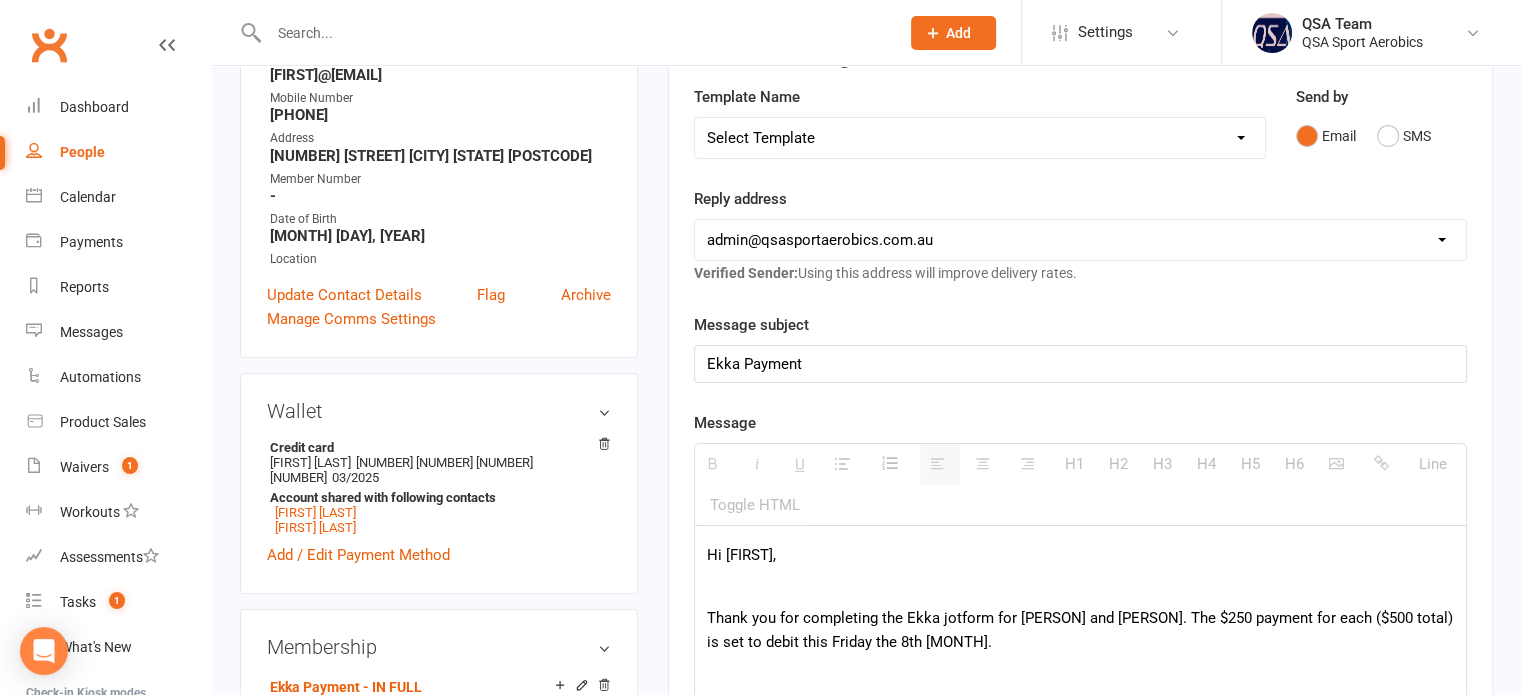 select on "14" 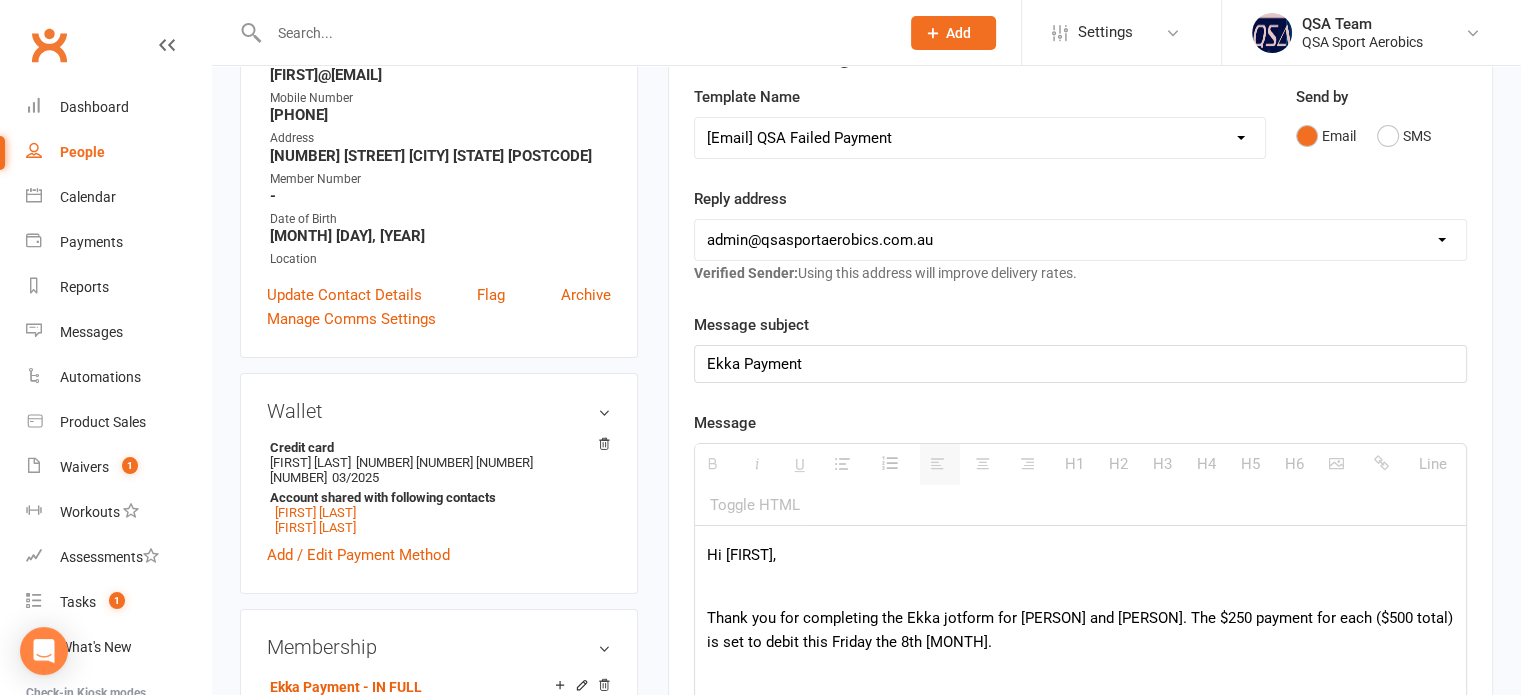 click on "Select Template [Email] 2024 FISAF Nationals Competition Debit [Email] All Stars Competition [Email] All Stars Competition - SCHOOL TEAM ONLY [Email] All Stars Competition - SCHOOL TEAM ONLY (multiple children) [Email] Competition Entry - CLUB ONLY Super Series & States [Email] Competition Entry - CLUB & SCHOOL Super Series & States [Email] Competition Entry - Super Series & States SCHOOL Teams Only [Email] Competition Entry - Super Series & States SCHOOL Teams Only - MULTIPLE CHILDREN [Email] Gladstone - Competition Entry Super Series [Email] Nationals- QSA 2023 [Email] Q Cup Competition Saturday 19th August [Email] QSA Spring Carnival - Club Athletes [Email] QSA Spring Carnival Competition - Club Athletes [Email] QSA Club Uniform [Email] QSA Failed Payment [Email] School Team Leotard [Email] 2024 FISAF States Club Competition Debit [Email] 2024 Nationals debit information [Email] 2024 QSA Spring Carnival Competition Entry Fee - CLUB ATHLETES [Email] 2025 Future Cup -CLUB Athlete Competition Entry Fees" at bounding box center [980, 138] 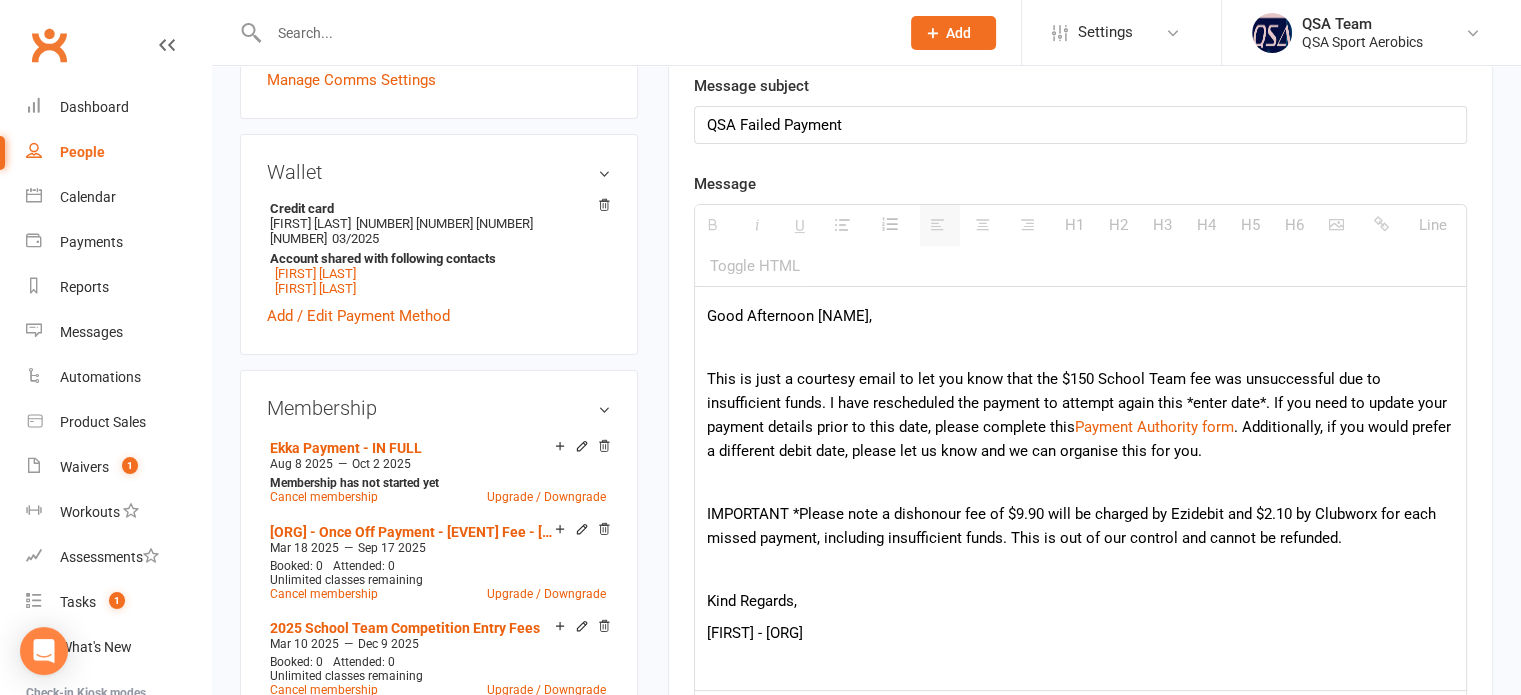 scroll, scrollTop: 600, scrollLeft: 0, axis: vertical 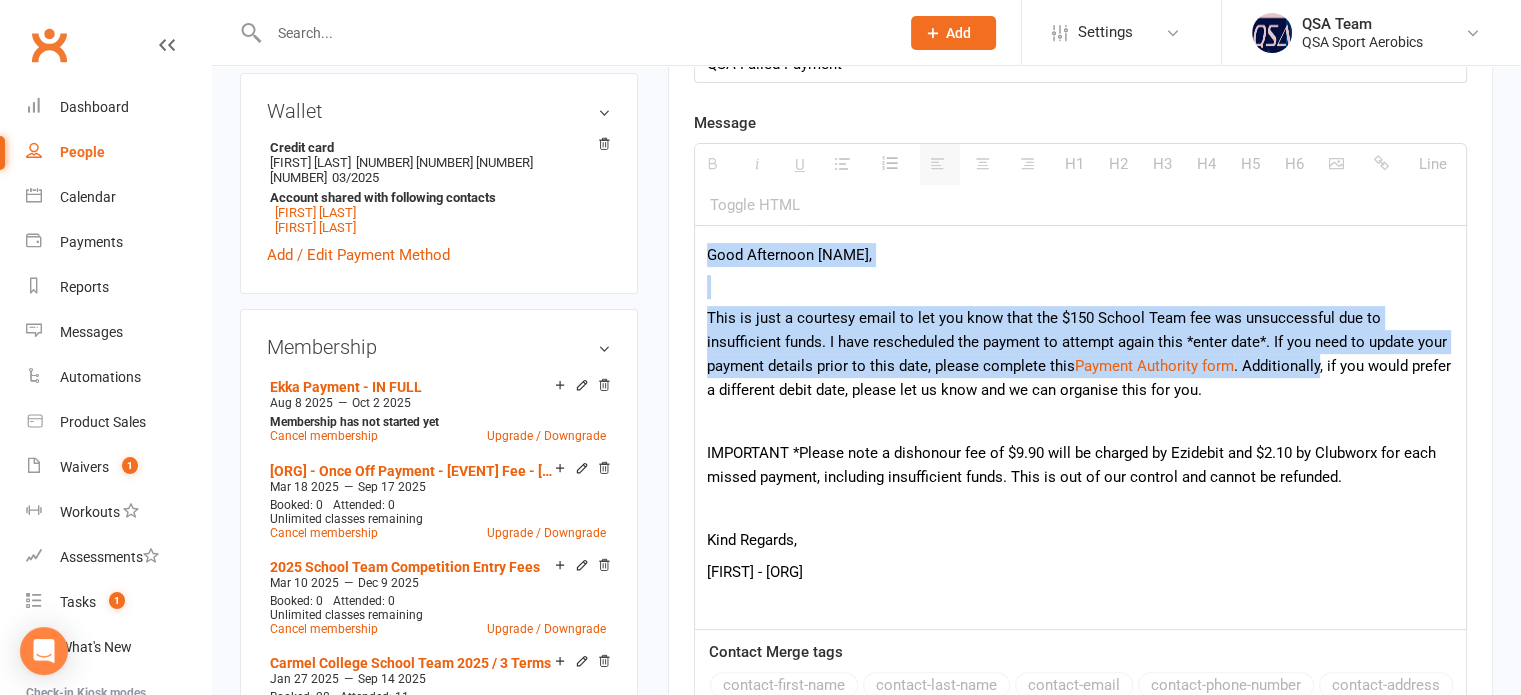 drag, startPoint x: 1256, startPoint y: 370, endPoint x: 650, endPoint y: 227, distance: 622.64355 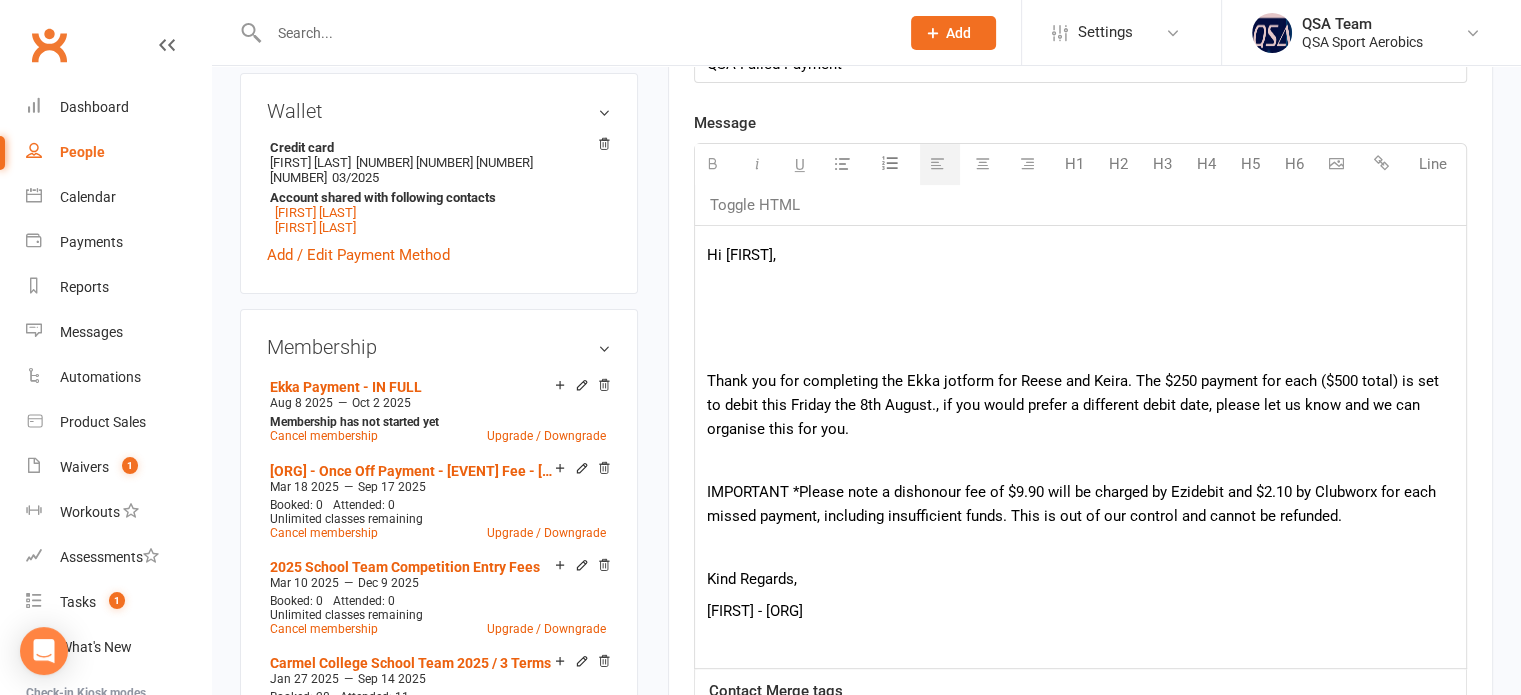 click at bounding box center [1080, 350] 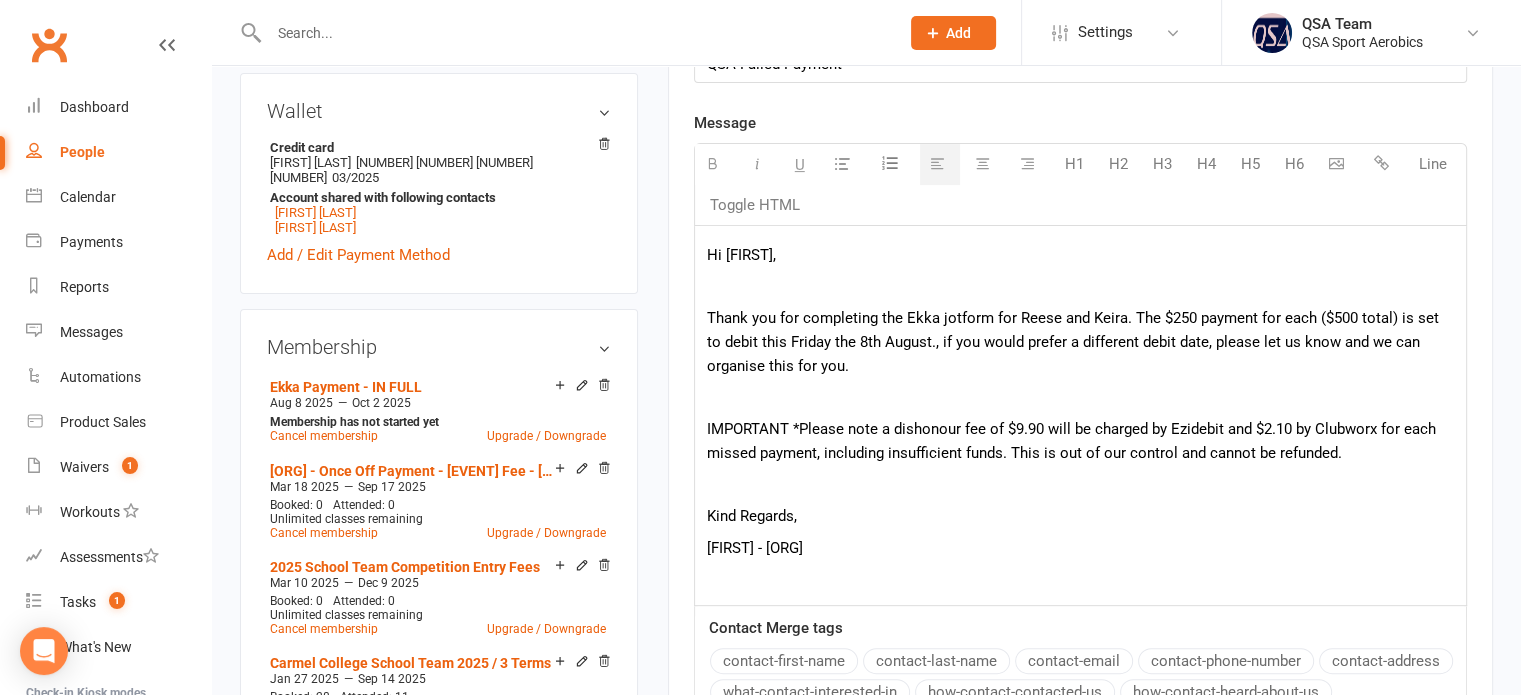 click on "Thank you for completing the Ekka jotform for Reese and Keira. The $250 payment for each ($500 total) is set to debit this Friday the 8th August., if you would prefer a different debit date, please let us know and we can organise this for you." at bounding box center (1073, 342) 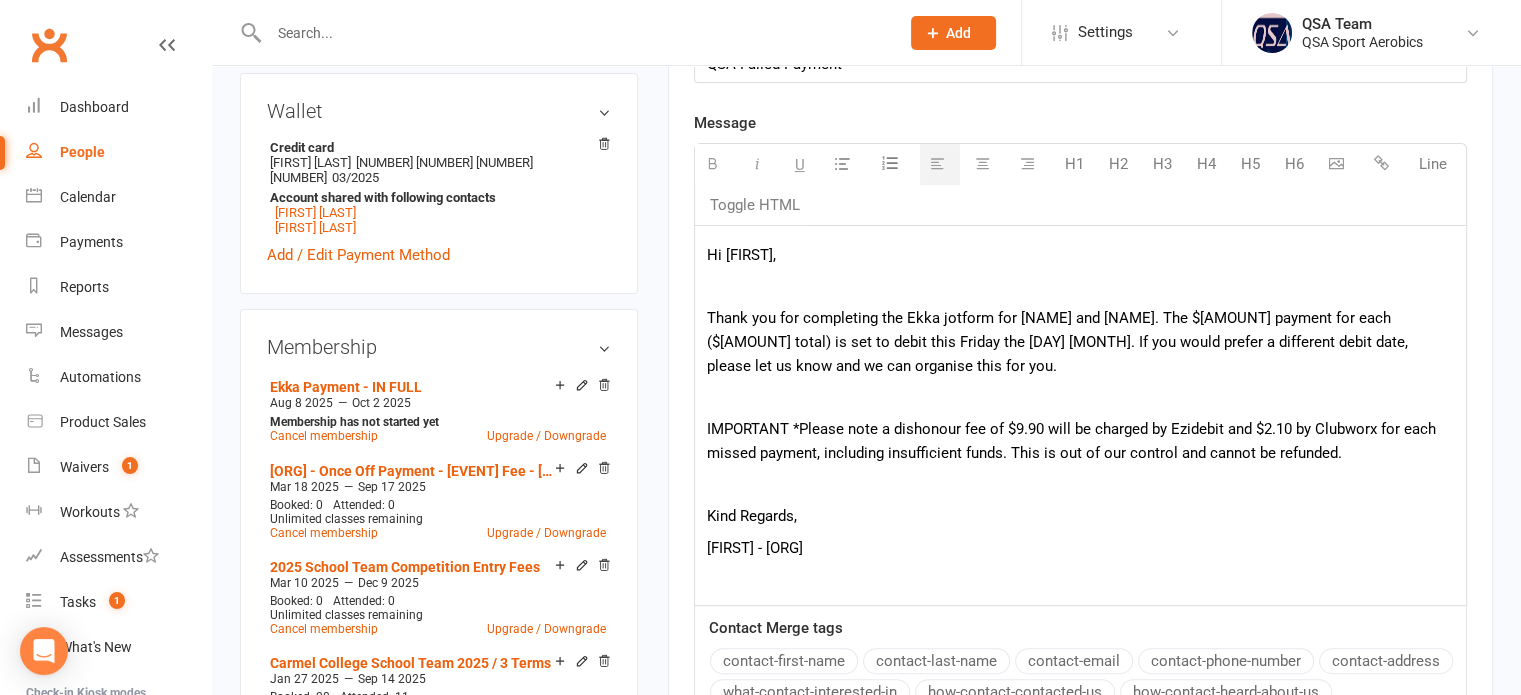 click on "Thank you for completing the Ekka jotform for [NAME] and [NAME]. The $[AMOUNT] payment for each ($[AMOUNT] total) is set to debit this Friday the [DAY] [MONTH]. If you would prefer a different debit date, please let us know and we can organise this for you." at bounding box center [1057, 342] 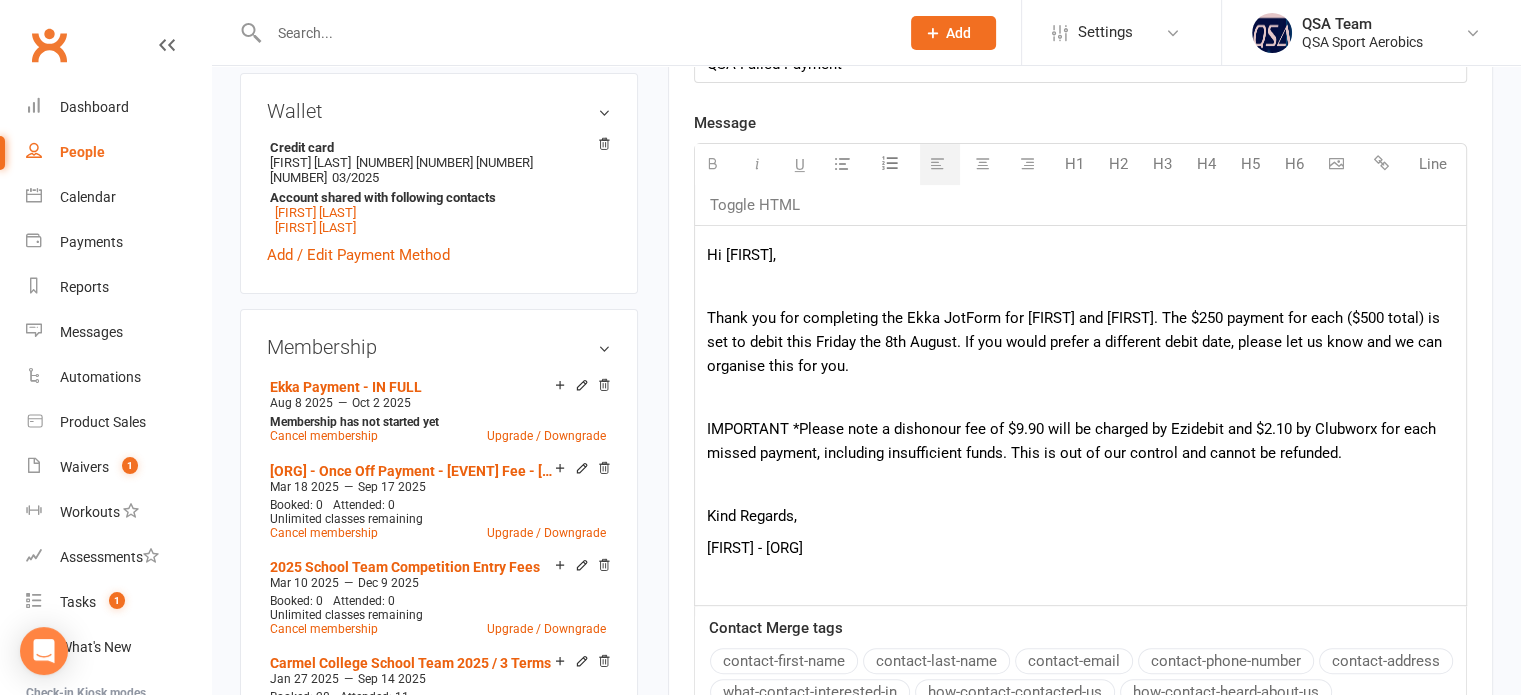 click on "Thank you for completing the Ekka JotForm for [FIRST] and [FIRST]. The $250 payment for each ($500 total) is set to debit this Friday the 8th August. If you would prefer a different debit date, please let us know and we can organise this for you." at bounding box center (1080, 342) 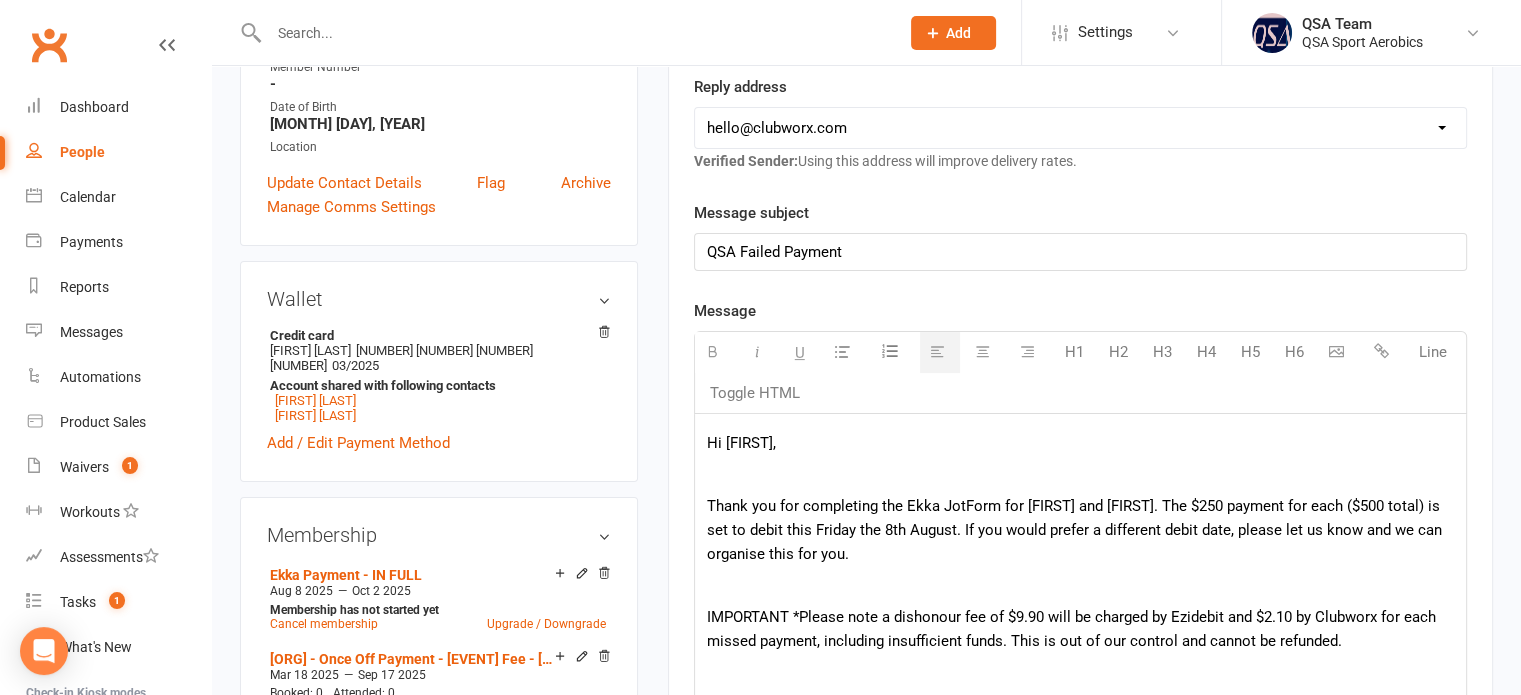 scroll, scrollTop: 400, scrollLeft: 0, axis: vertical 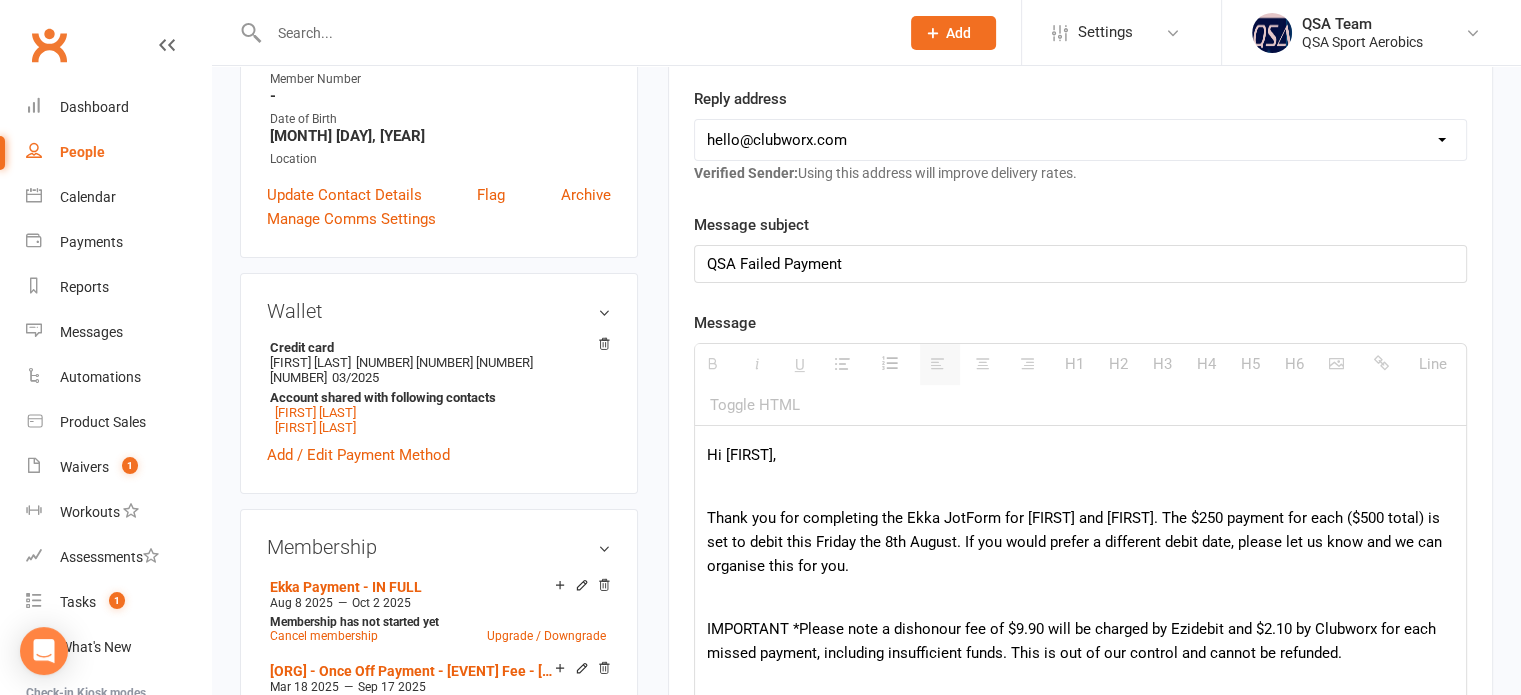 click on "hello@[EMAIL] [EMAIL] [EMAIL] [EMAIL]" at bounding box center [1080, 140] 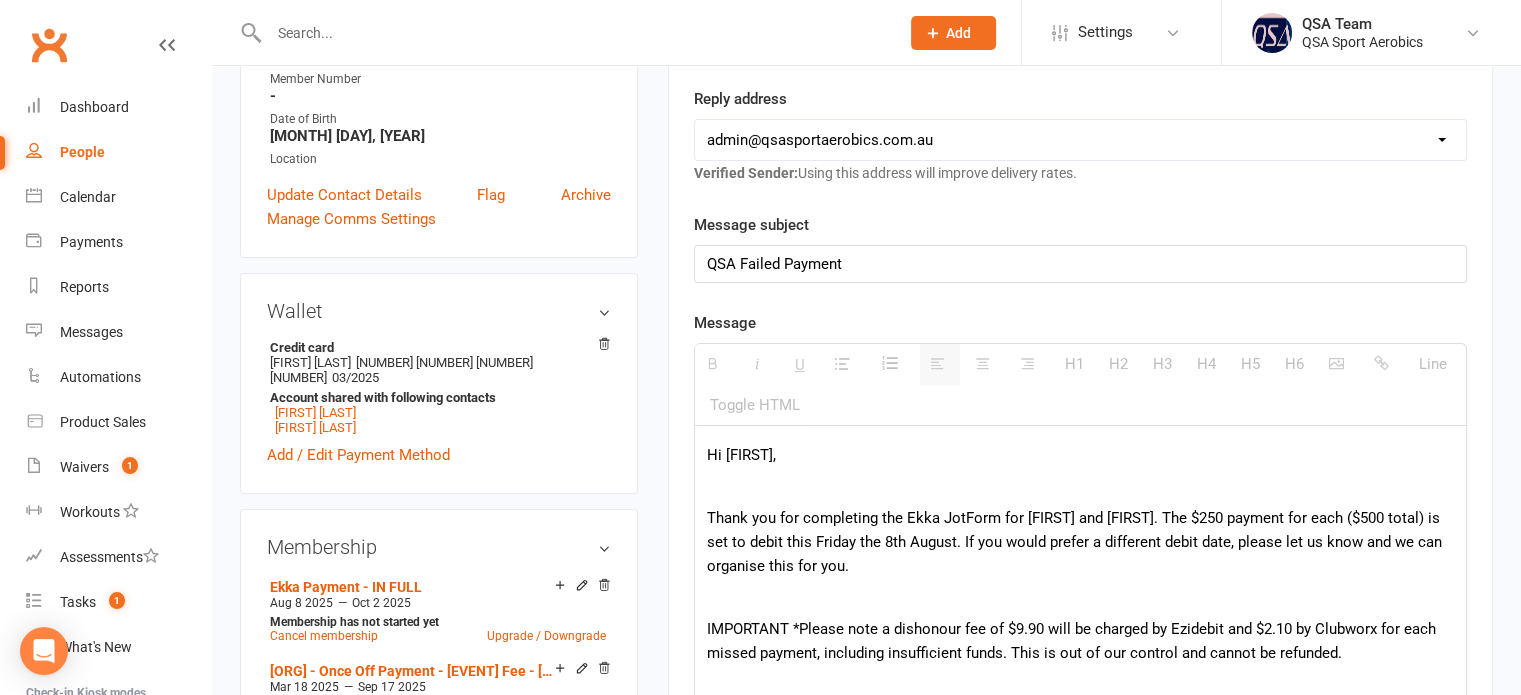 click on "hello@[EMAIL] [EMAIL] [EMAIL] [EMAIL]" at bounding box center (1080, 140) 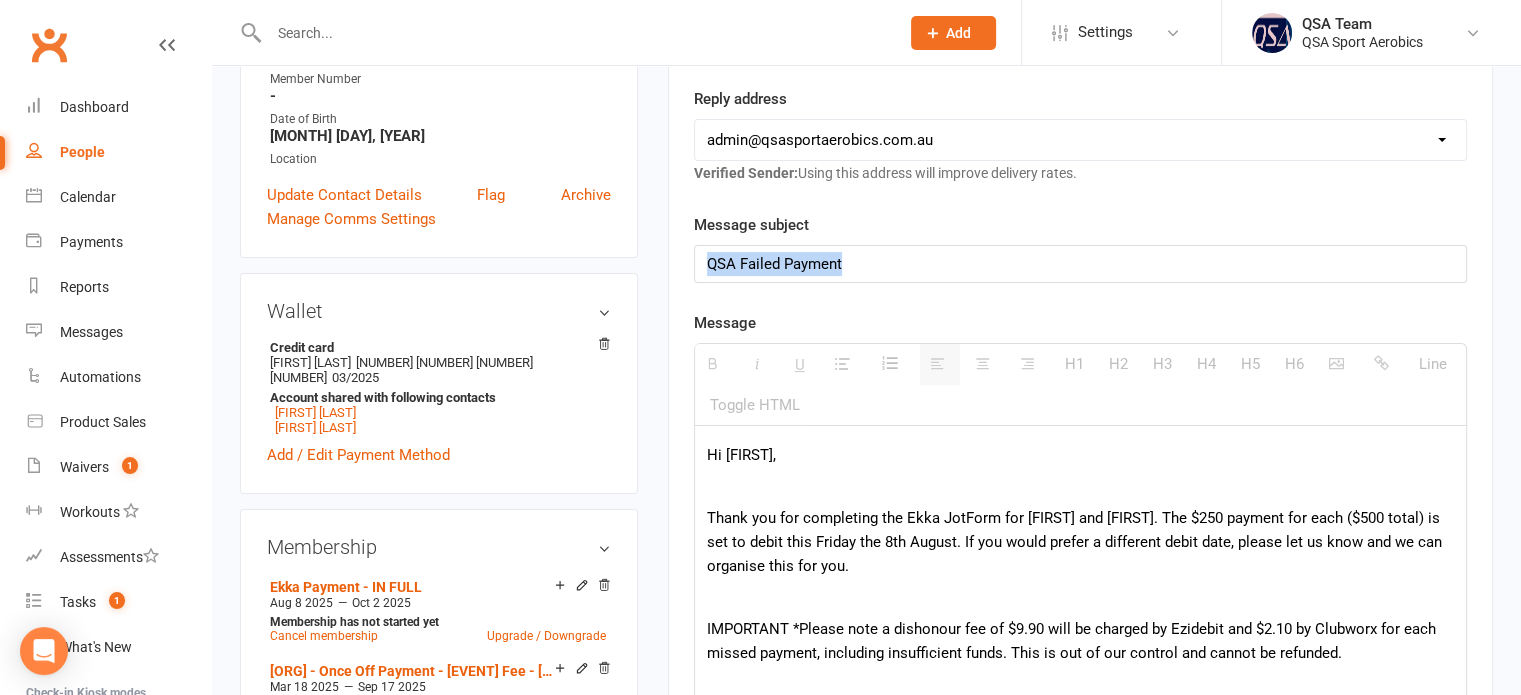 drag, startPoint x: 890, startPoint y: 260, endPoint x: 538, endPoint y: 270, distance: 352.14203 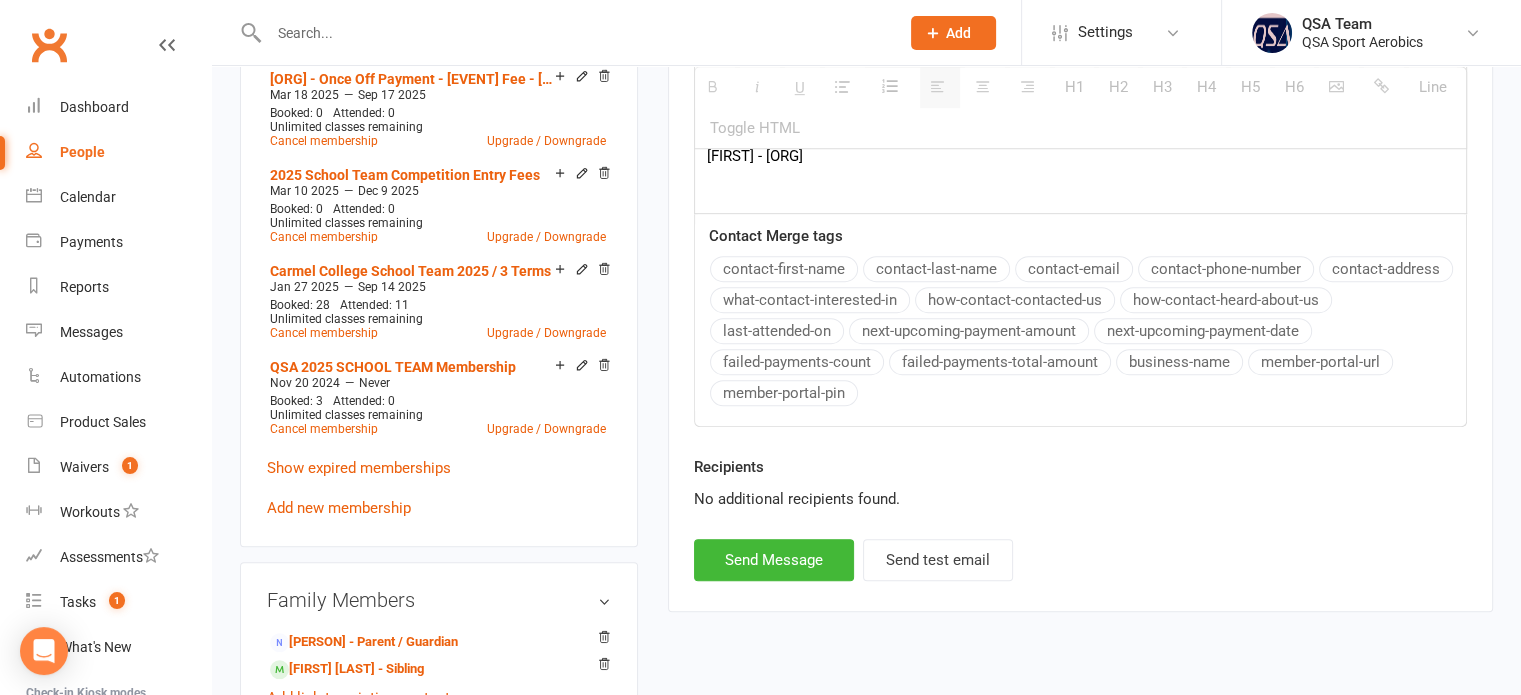scroll, scrollTop: 1100, scrollLeft: 0, axis: vertical 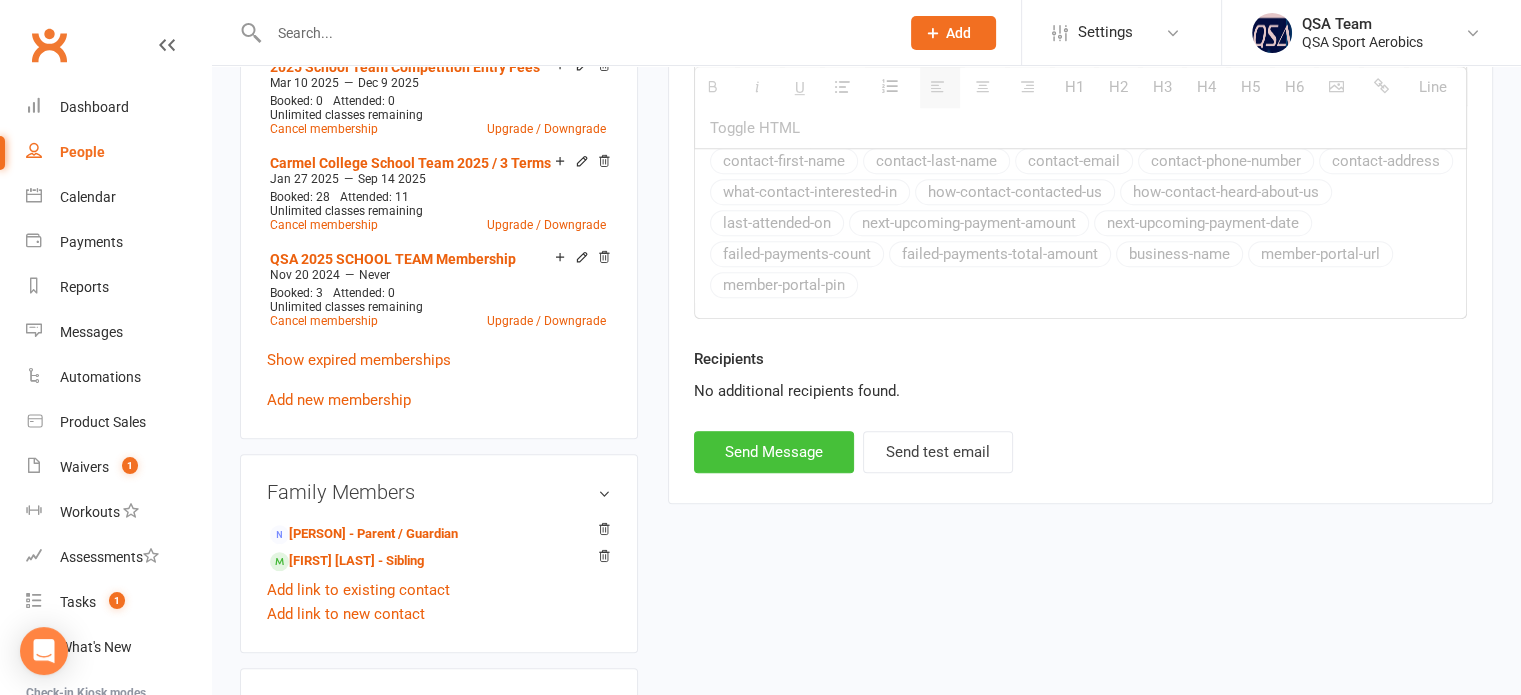 click on "Send Message" at bounding box center (774, 452) 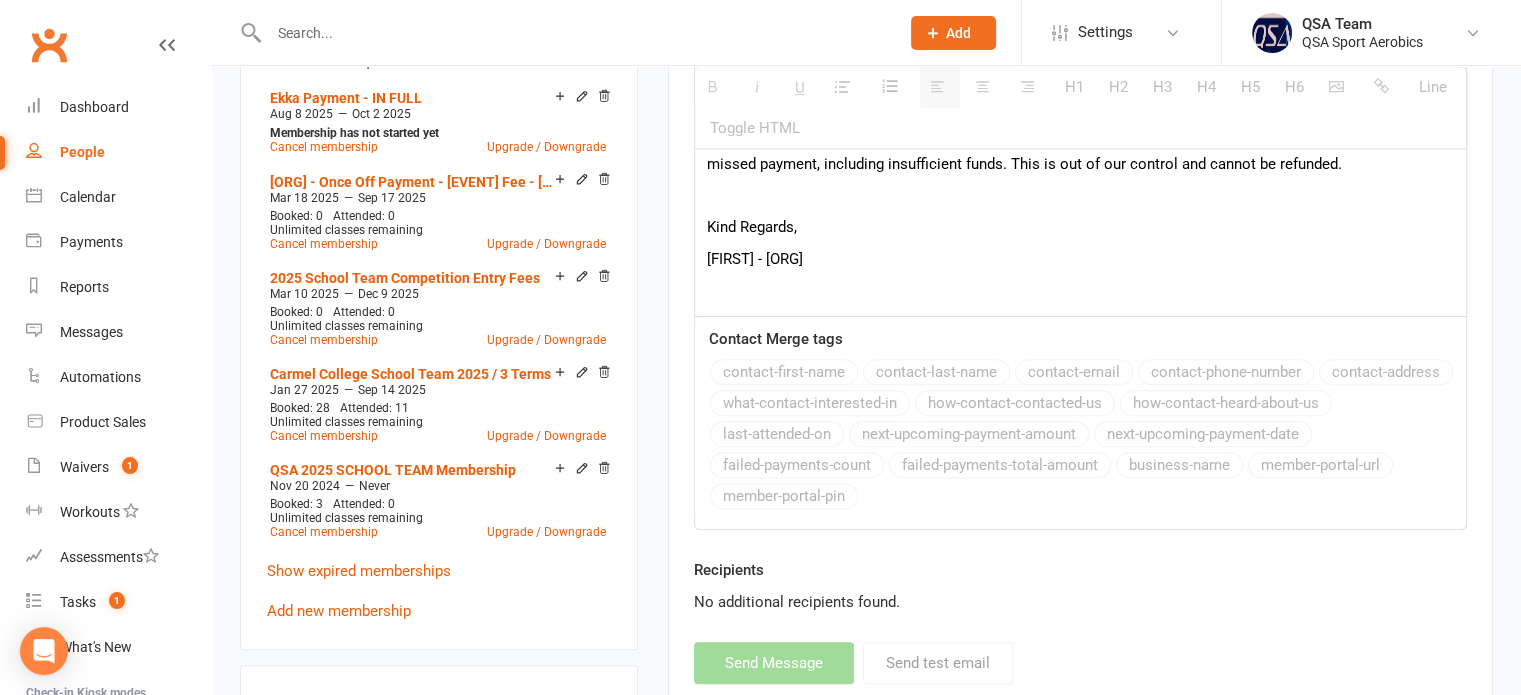 select 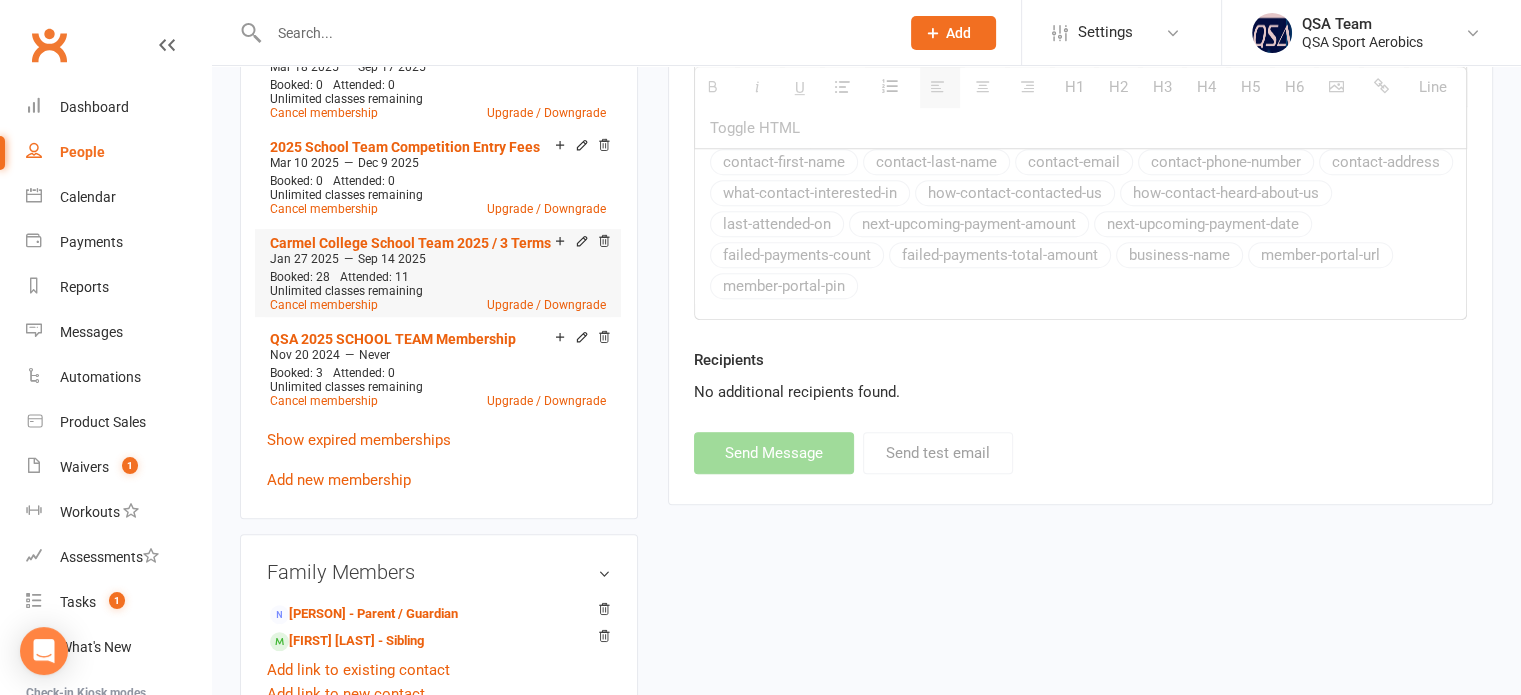scroll, scrollTop: 1200, scrollLeft: 0, axis: vertical 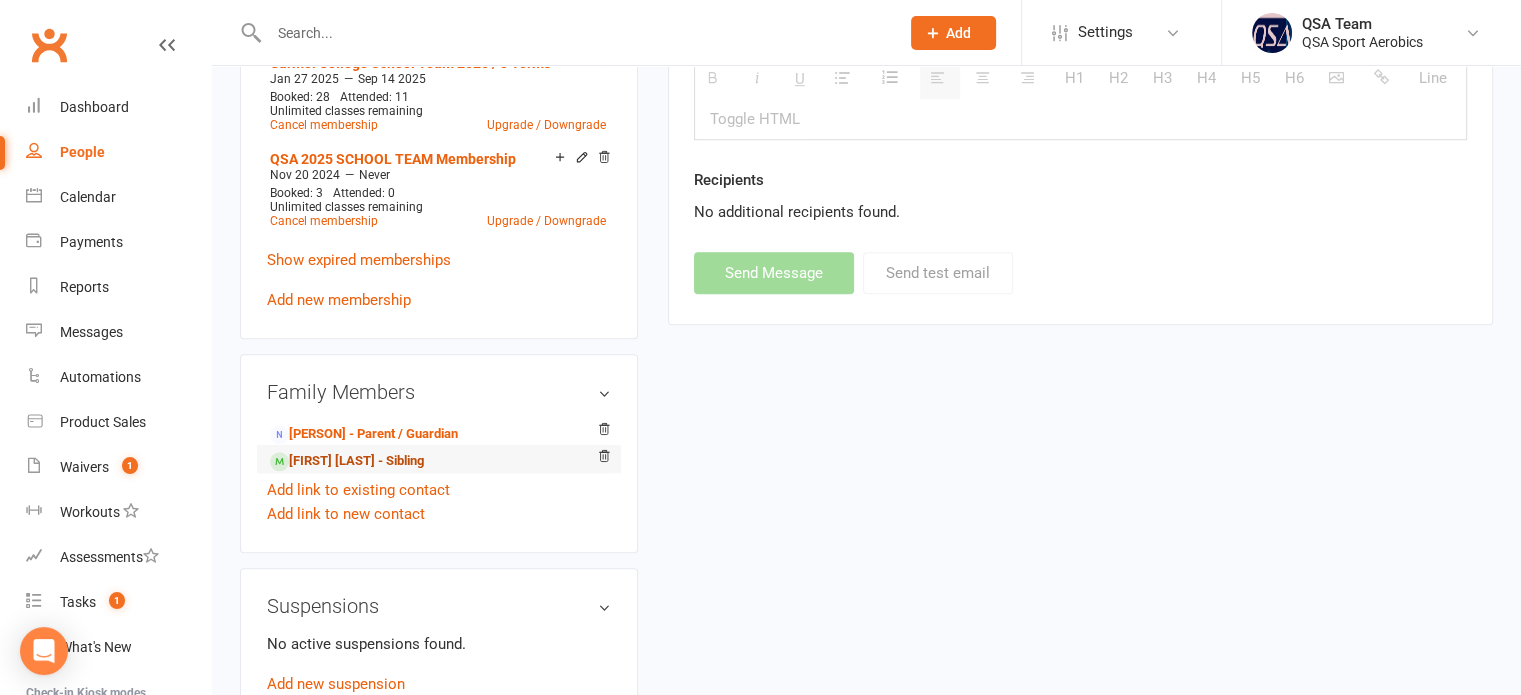 click on "[FIRST] [LAST] - Sibling" at bounding box center (347, 461) 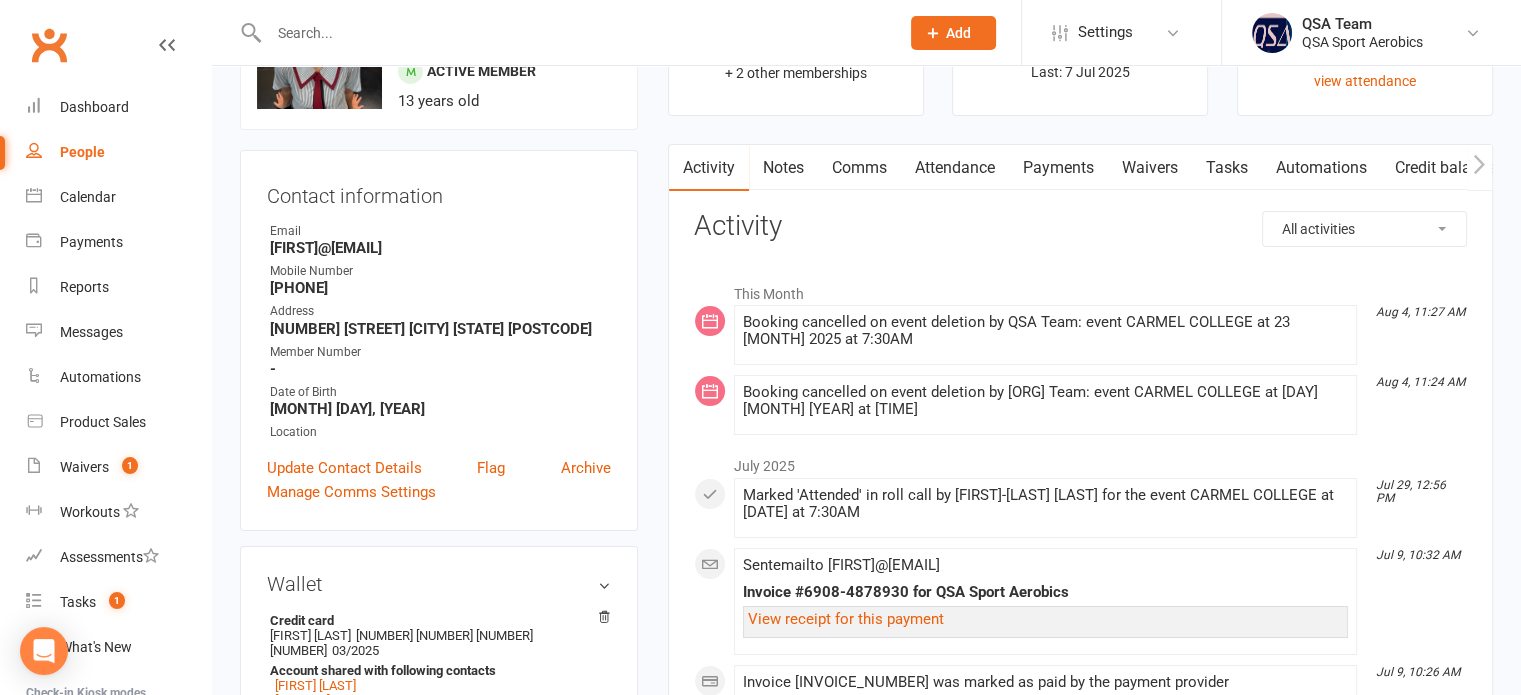 scroll, scrollTop: 0, scrollLeft: 0, axis: both 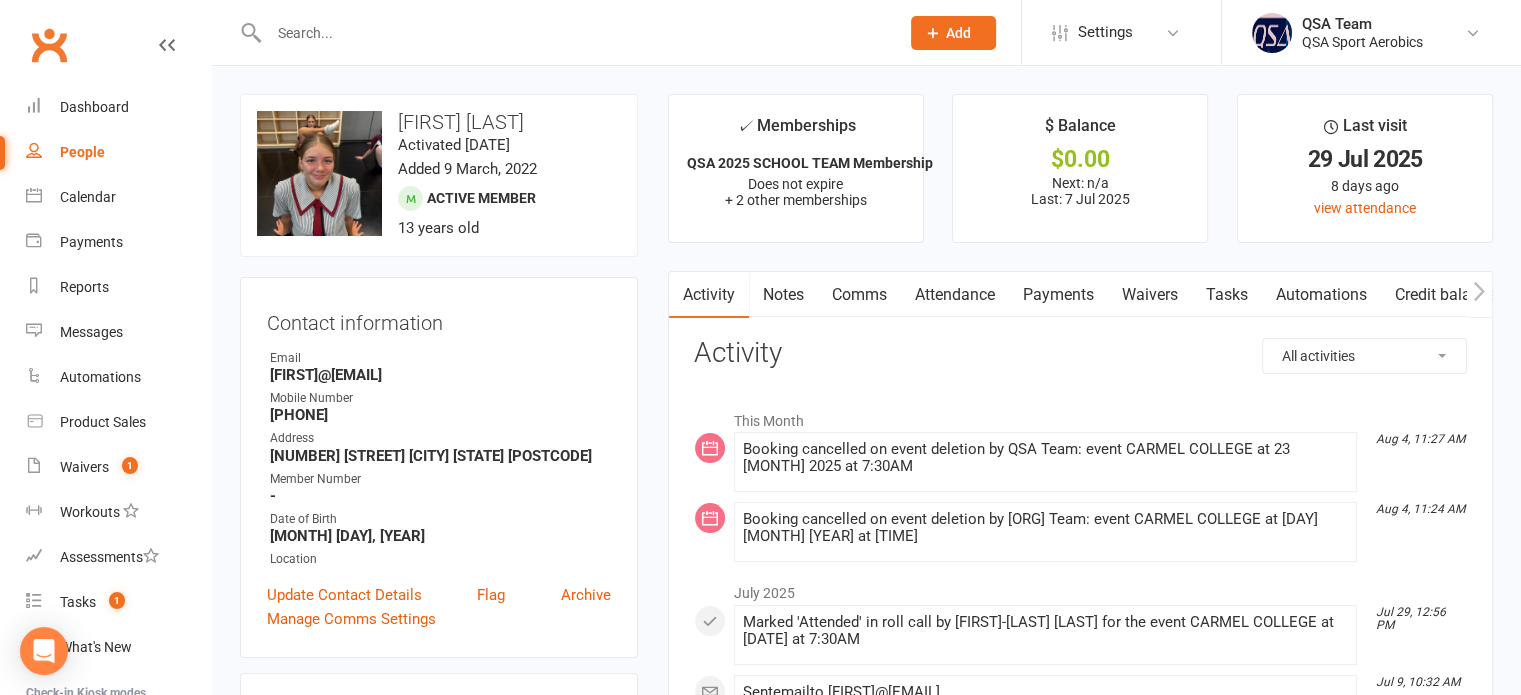 click on "Notes" at bounding box center [783, 295] 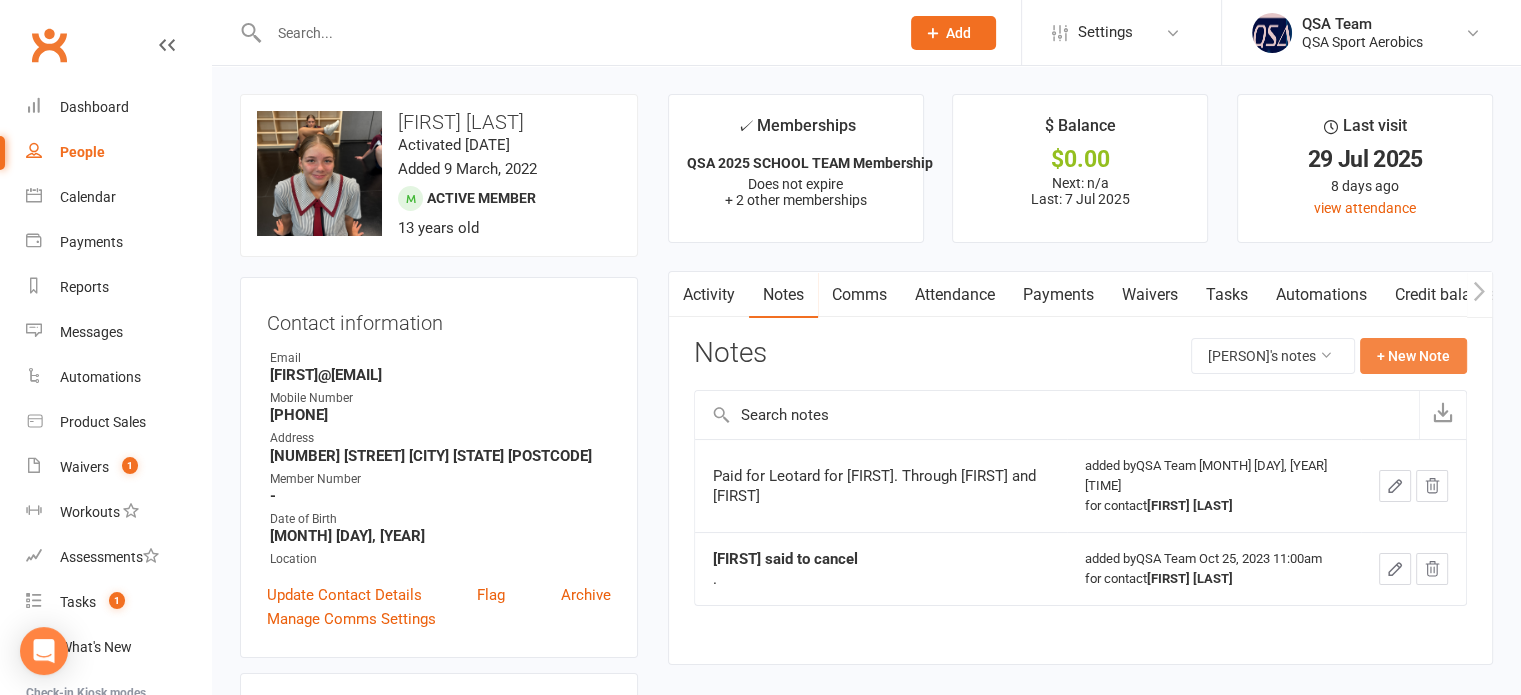 click on "+ New Note" at bounding box center [1413, 356] 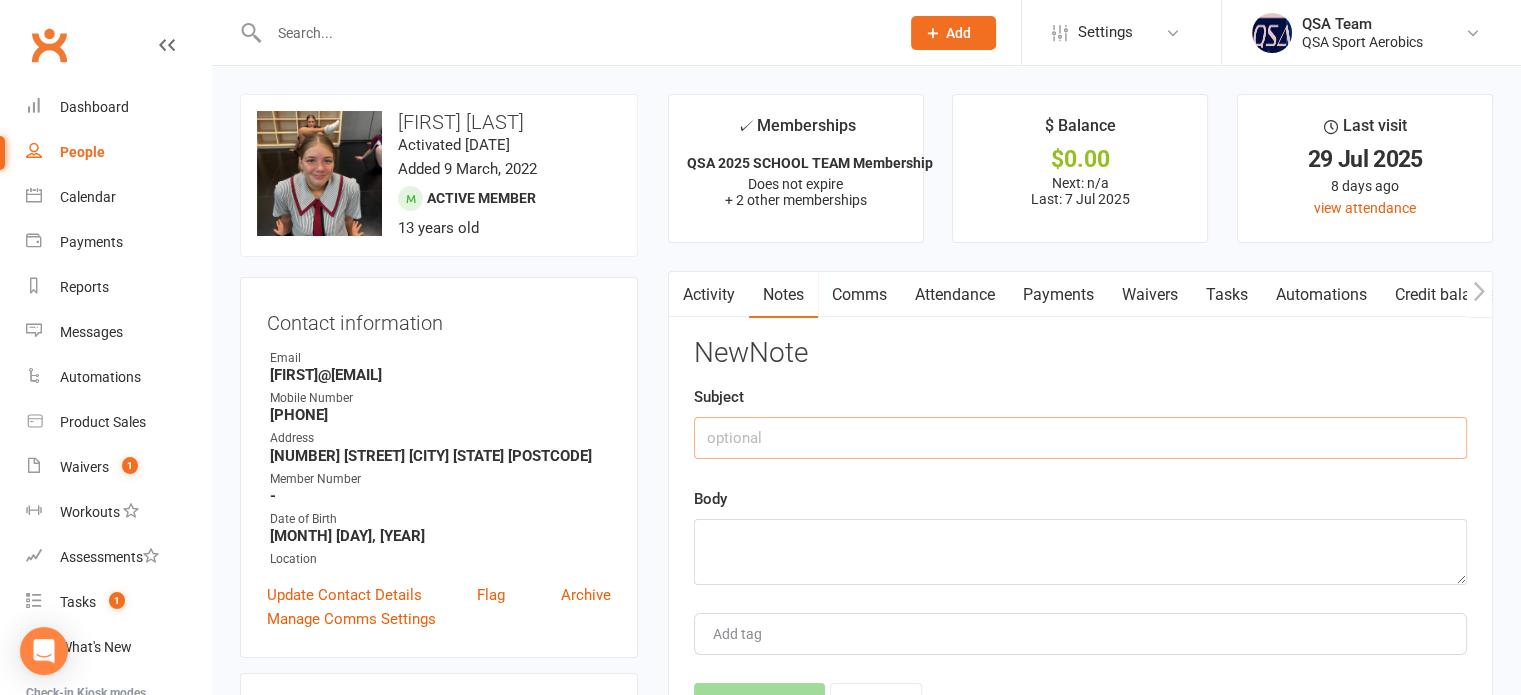 click at bounding box center [1080, 438] 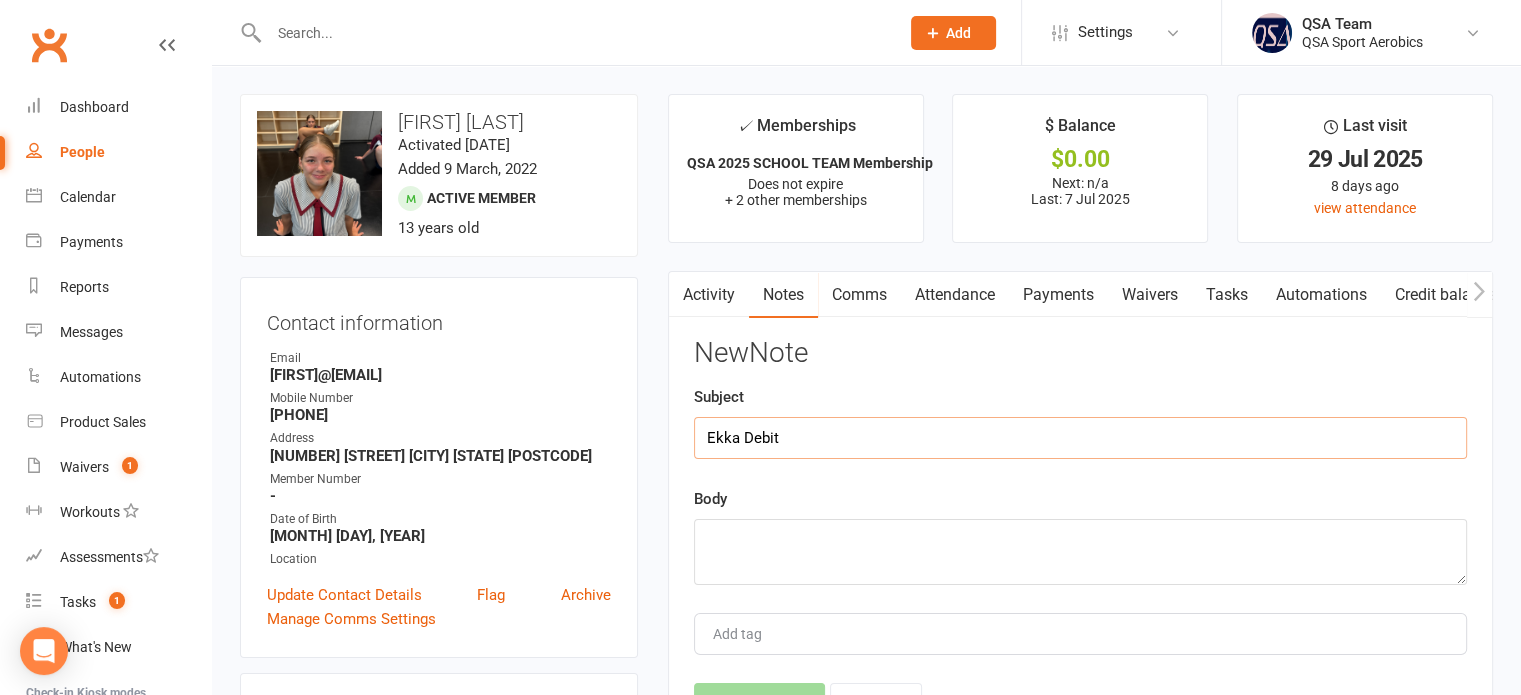 type on "Ekka Debit" 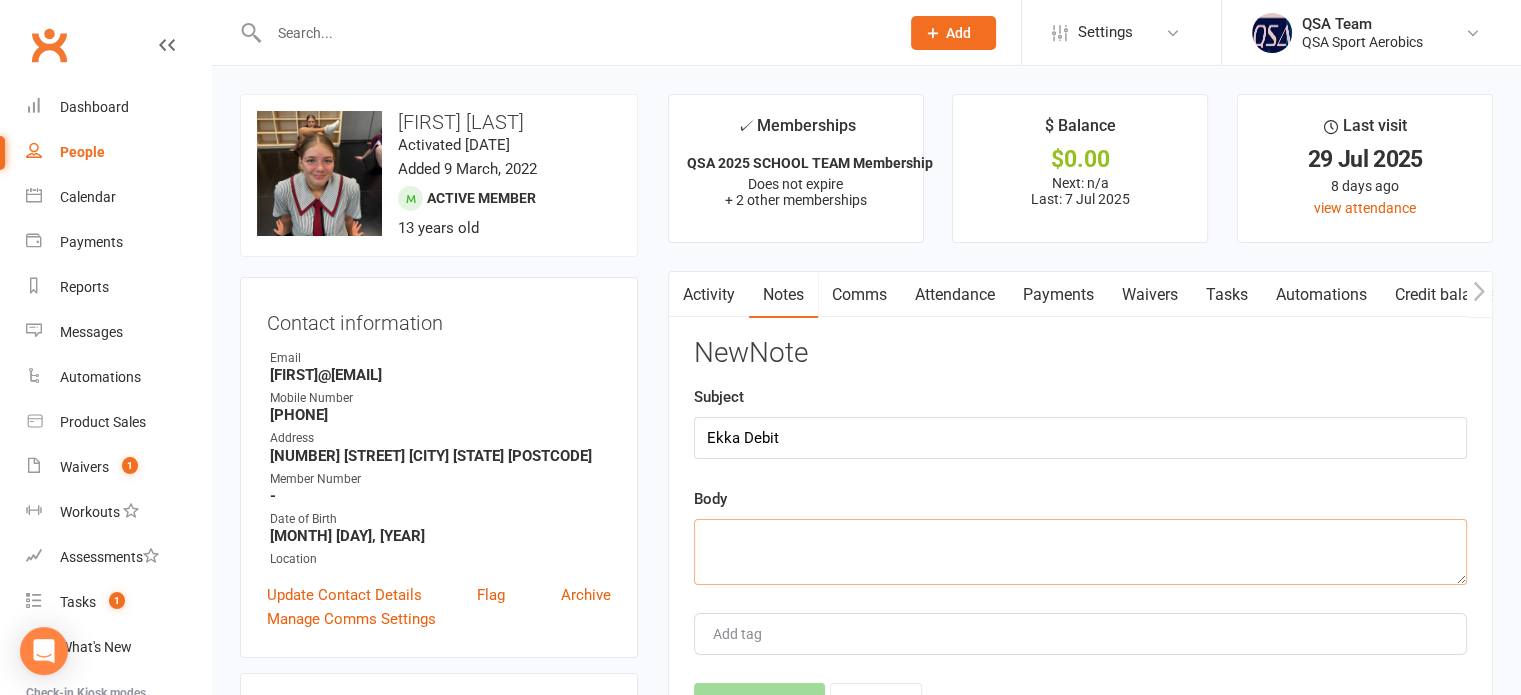 click at bounding box center [1080, 552] 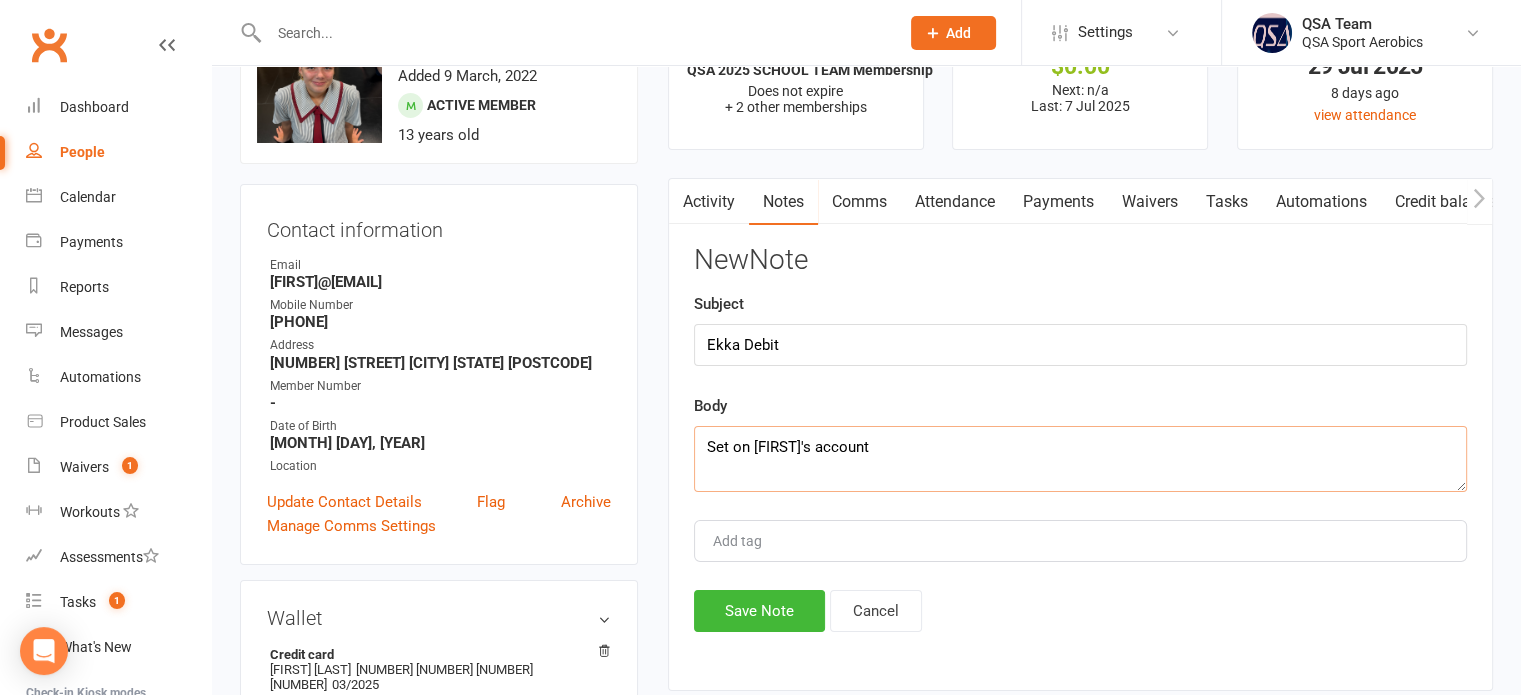 scroll, scrollTop: 200, scrollLeft: 0, axis: vertical 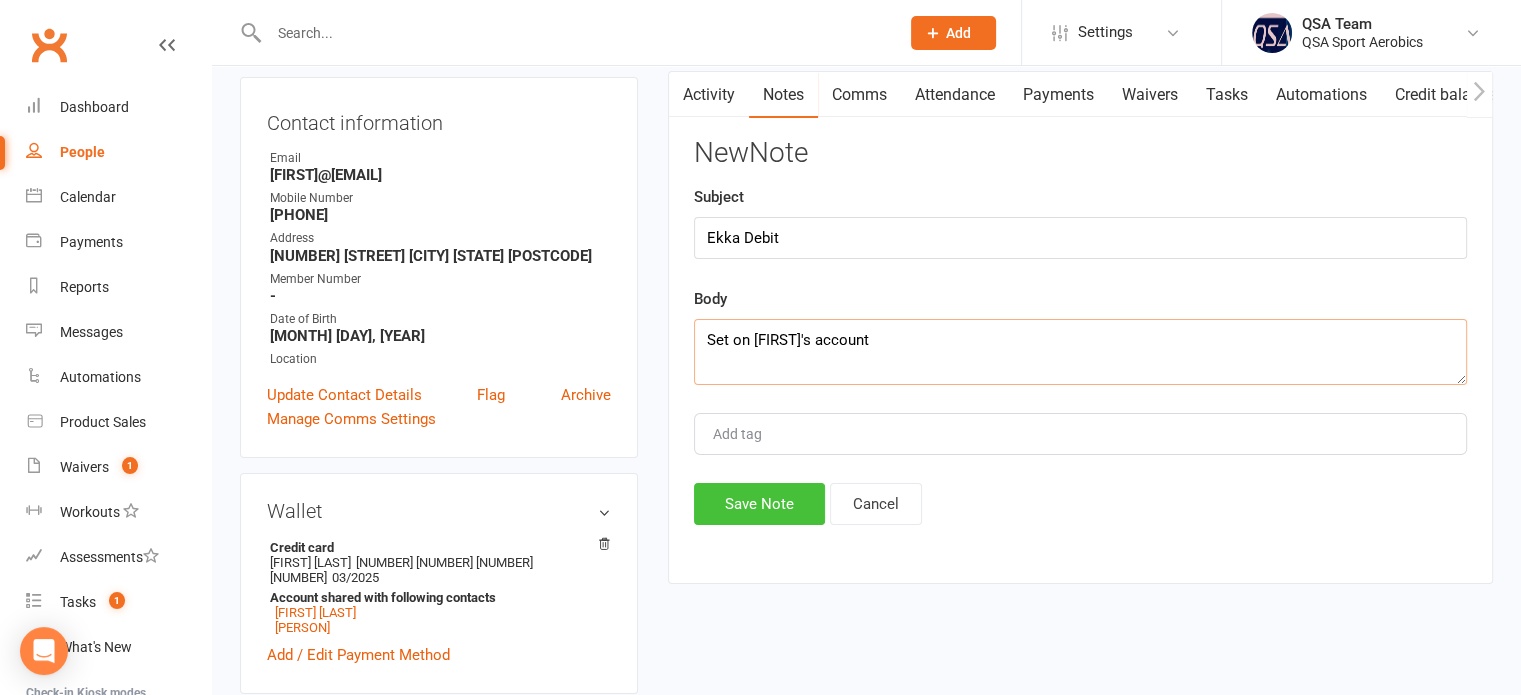 type on "Set on [FIRST]'s account" 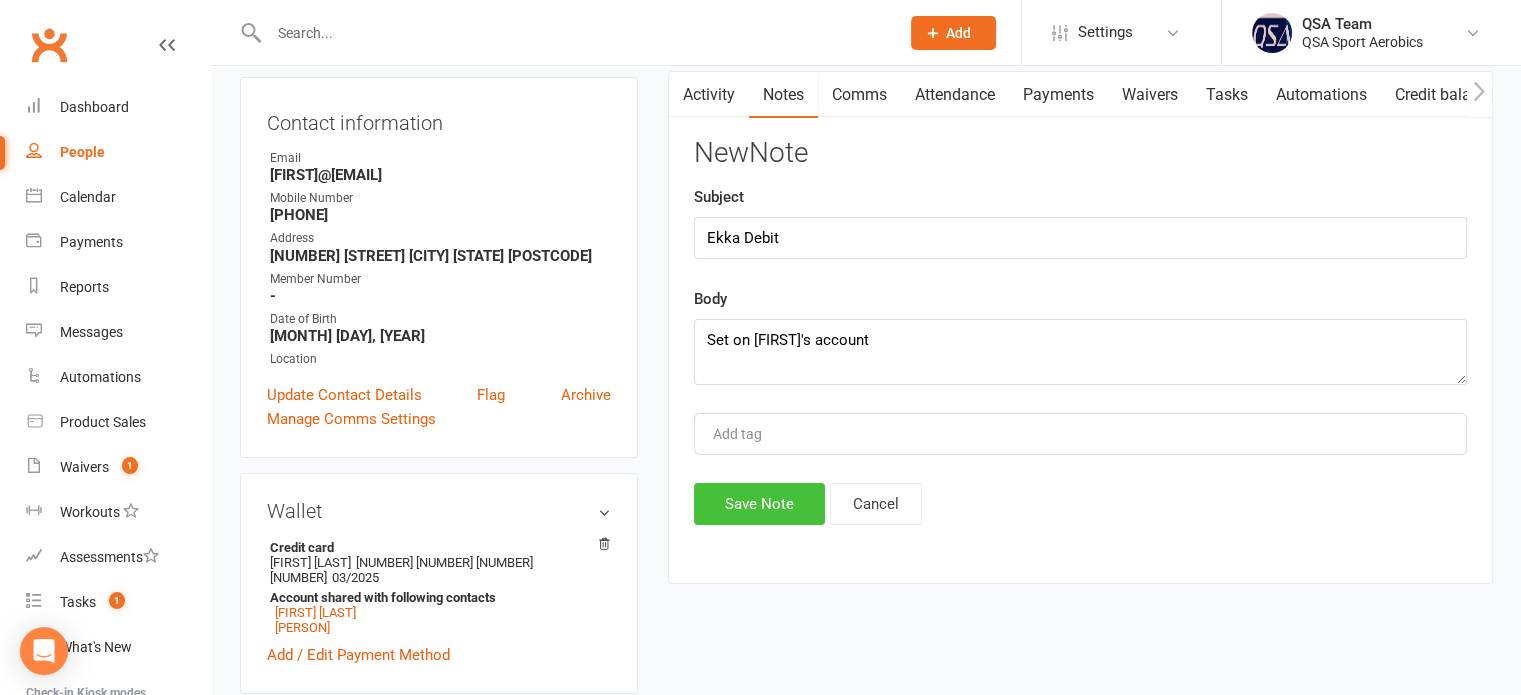 click on "Save Note" at bounding box center [759, 504] 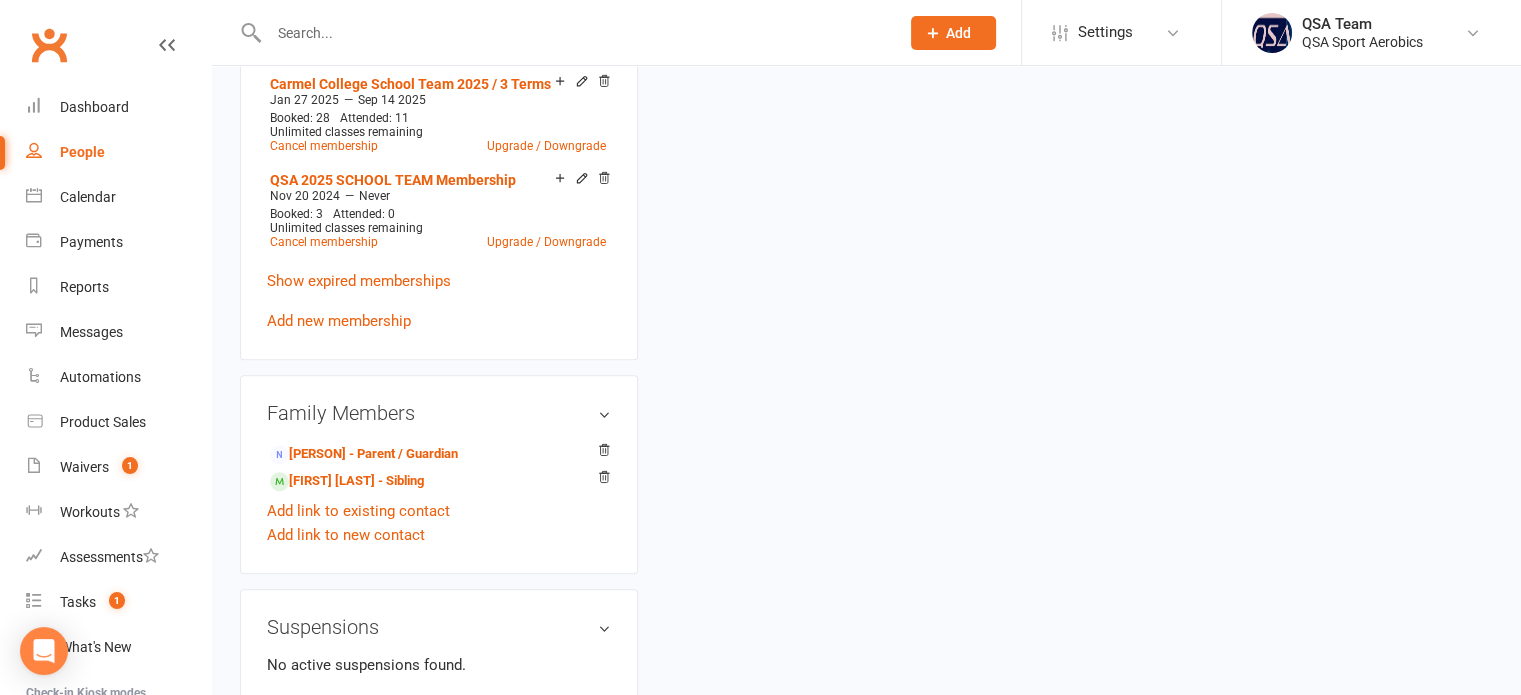 scroll, scrollTop: 1200, scrollLeft: 0, axis: vertical 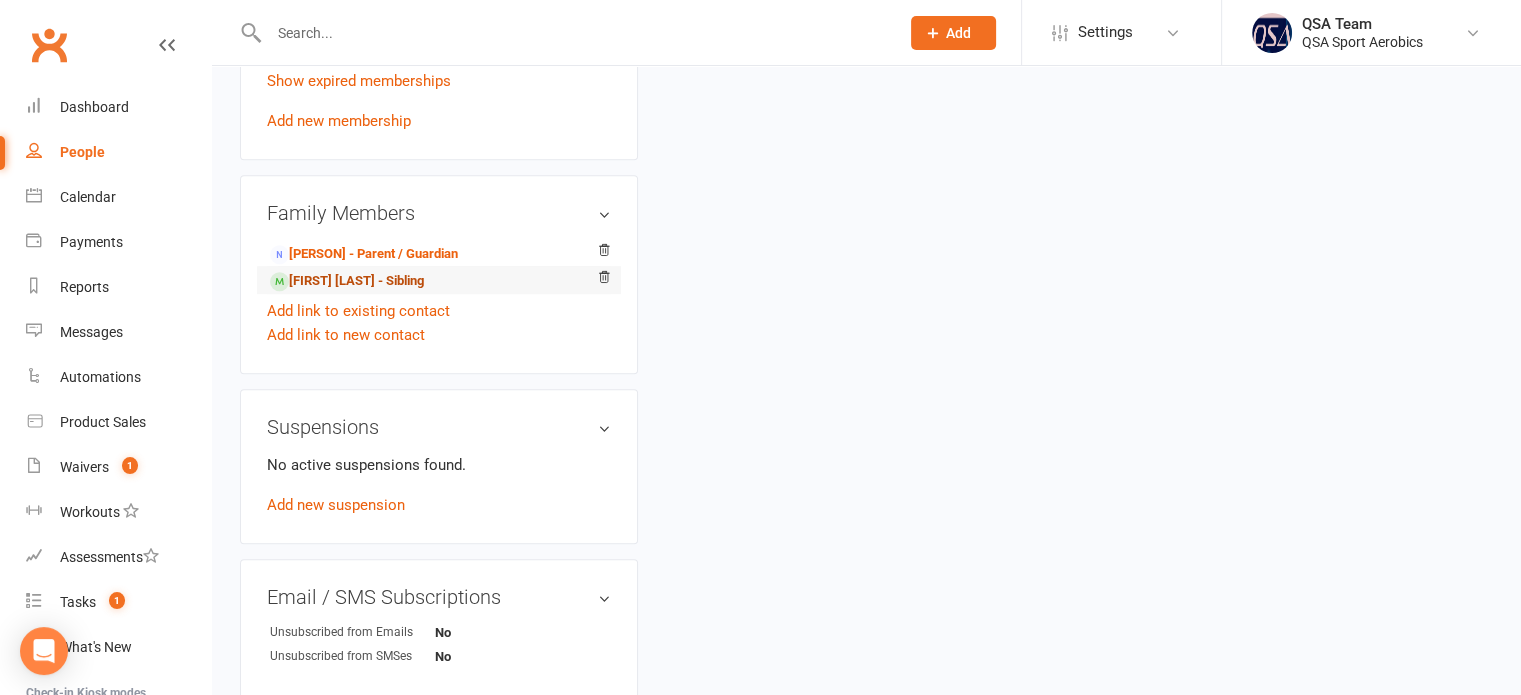 click on "[FIRST] [LAST] - Sibling" at bounding box center [347, 281] 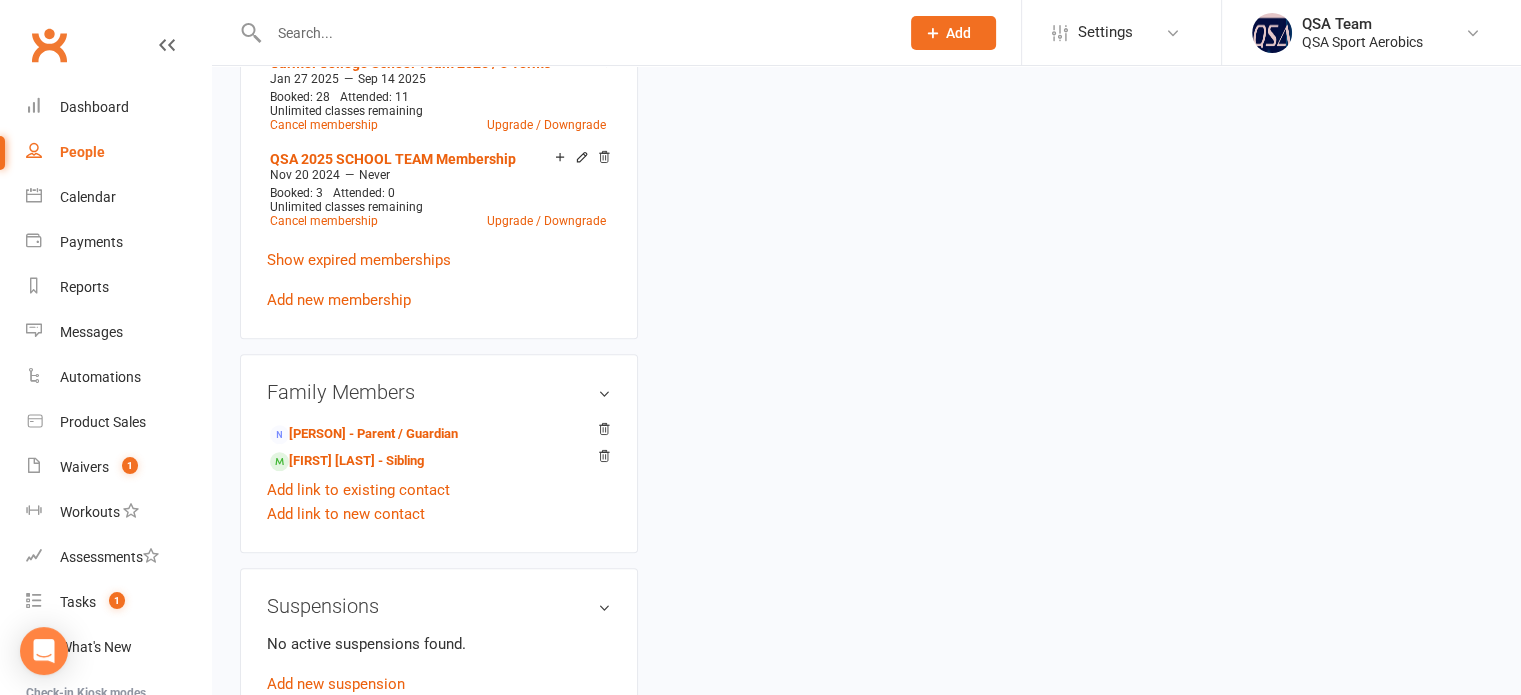 scroll, scrollTop: 0, scrollLeft: 0, axis: both 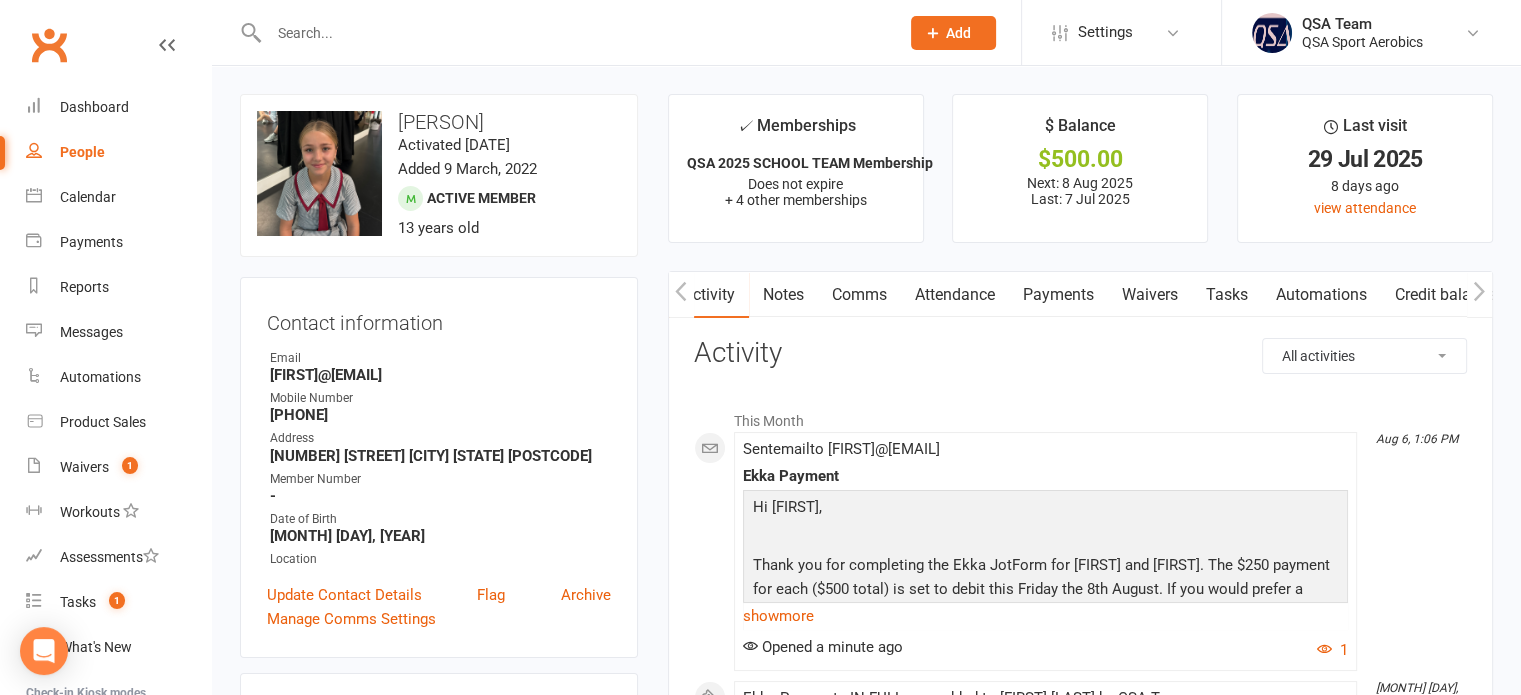 click on "Notes" at bounding box center [783, 295] 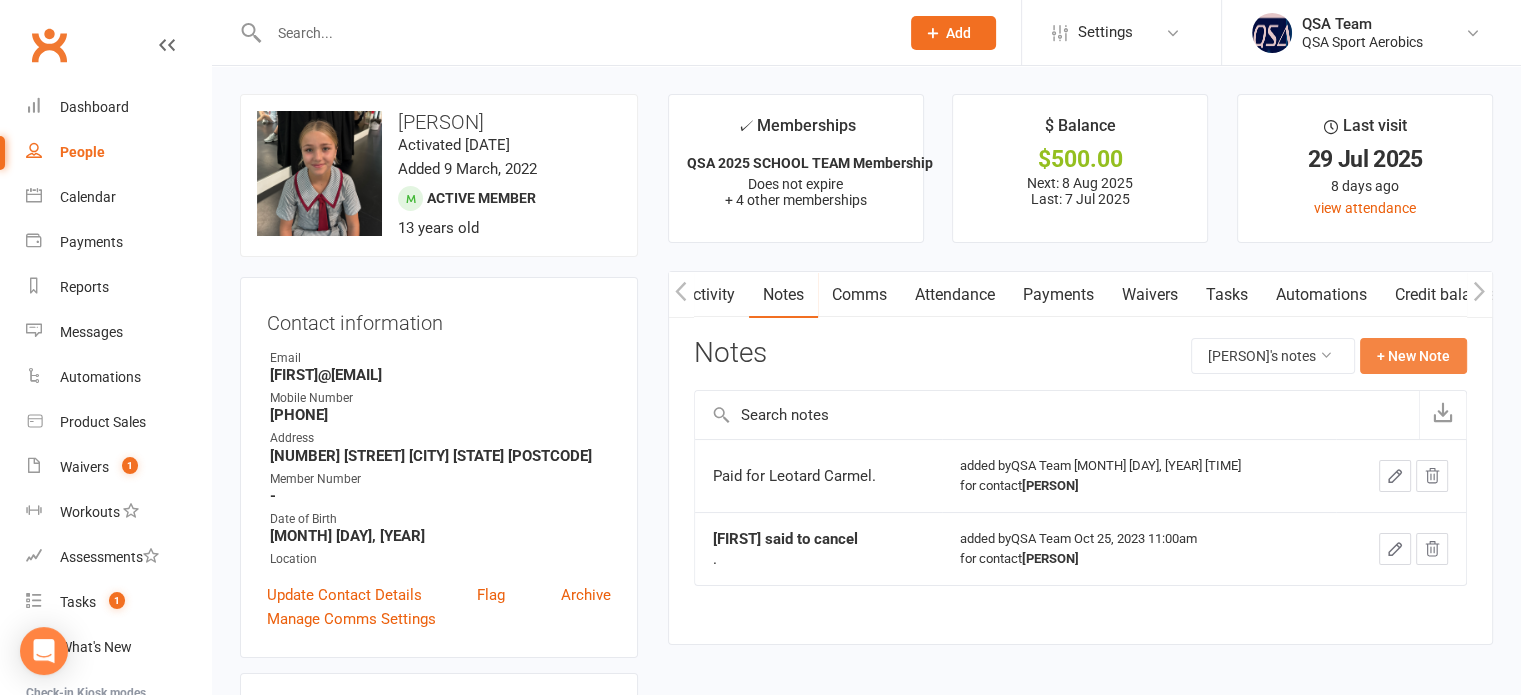 click on "+ New Note" at bounding box center (1413, 356) 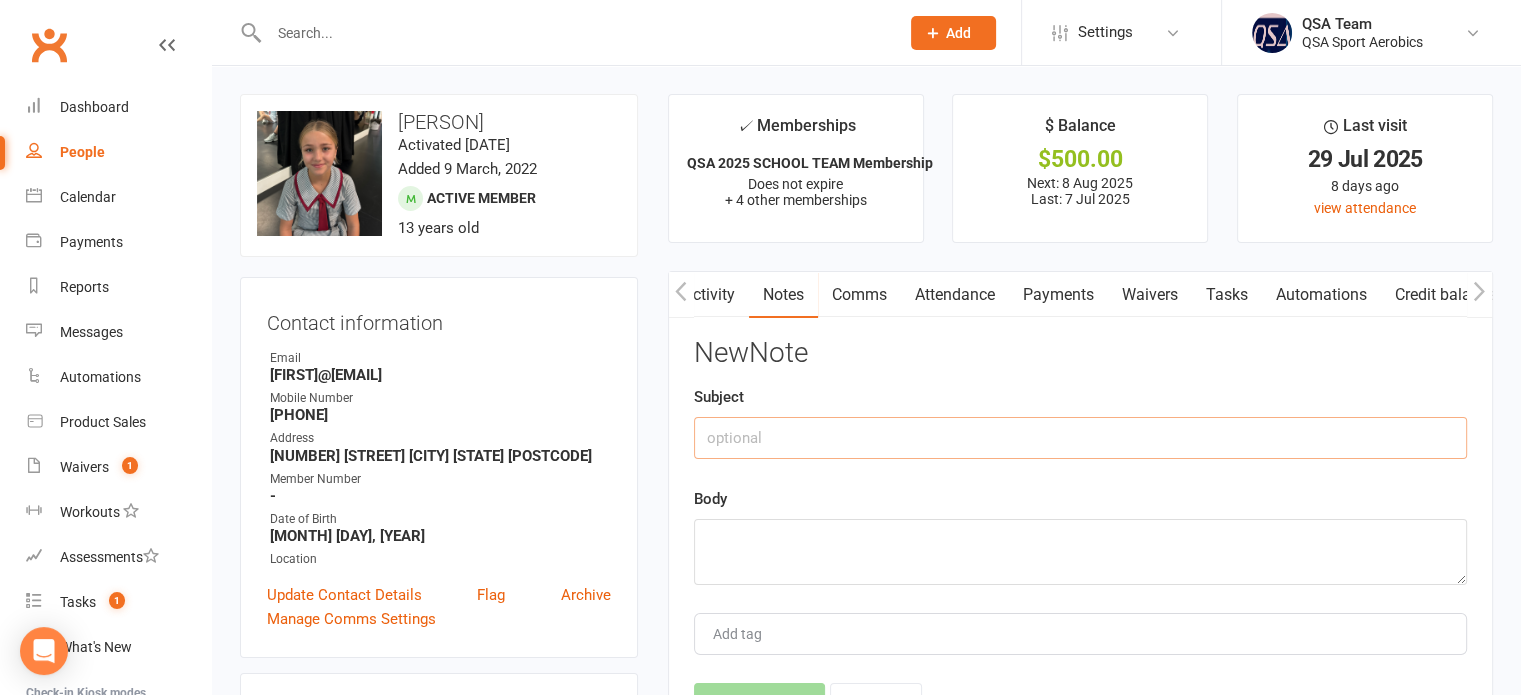 click at bounding box center [1080, 438] 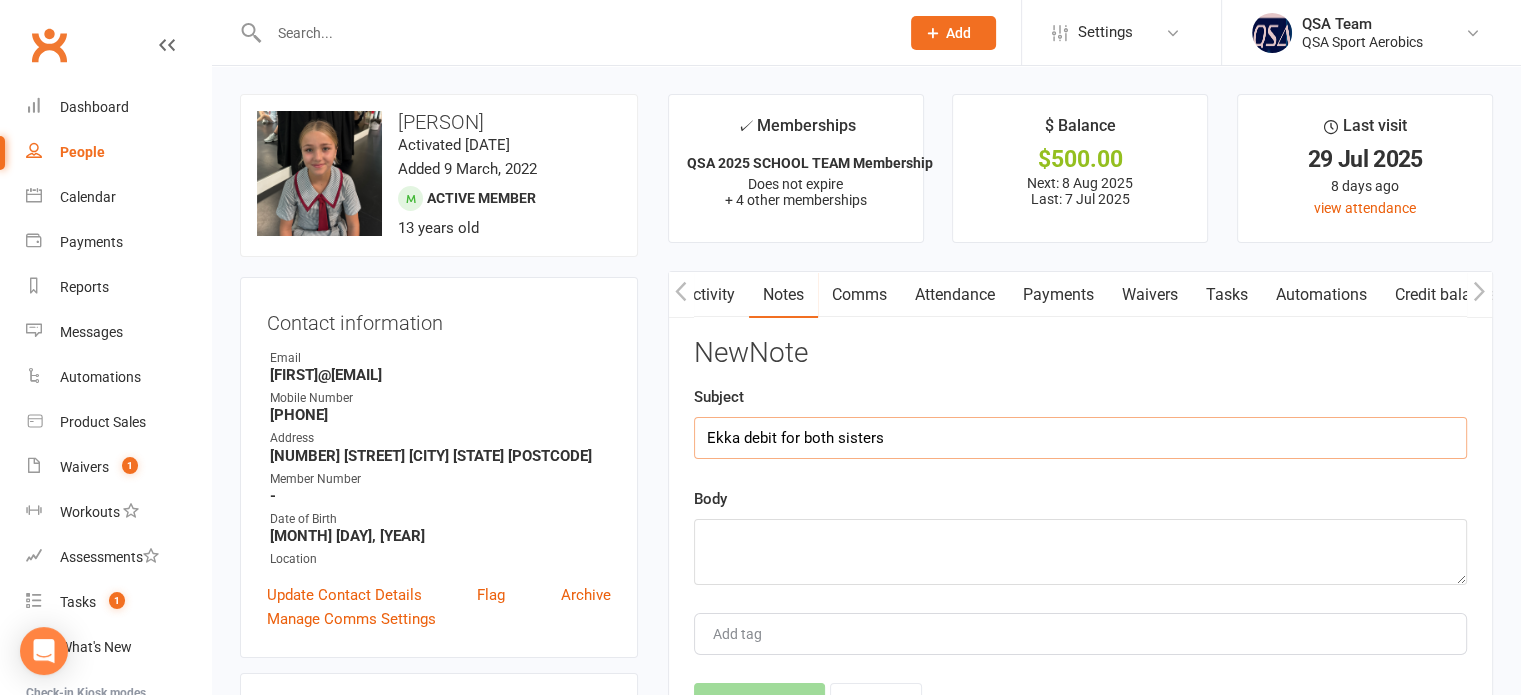 type on "Ekka debit for both sisters" 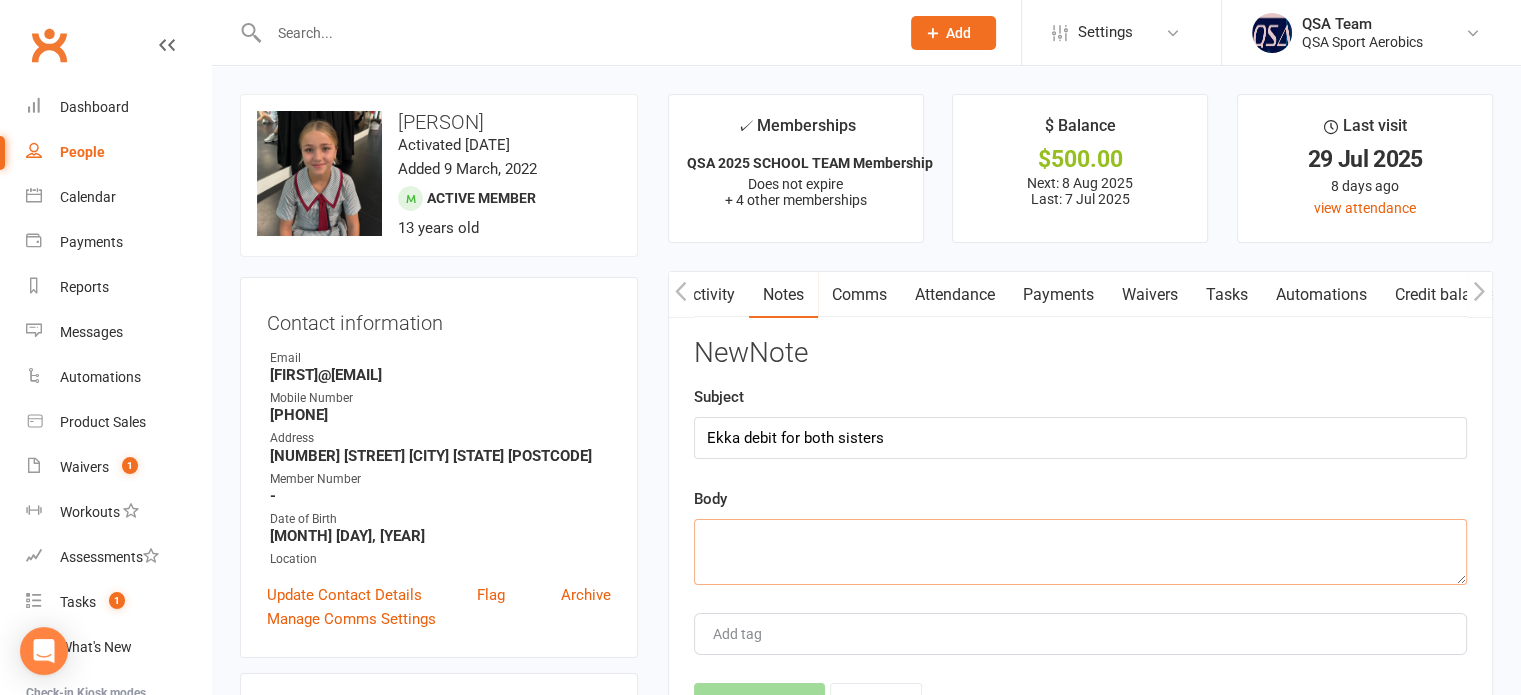 click at bounding box center (1080, 552) 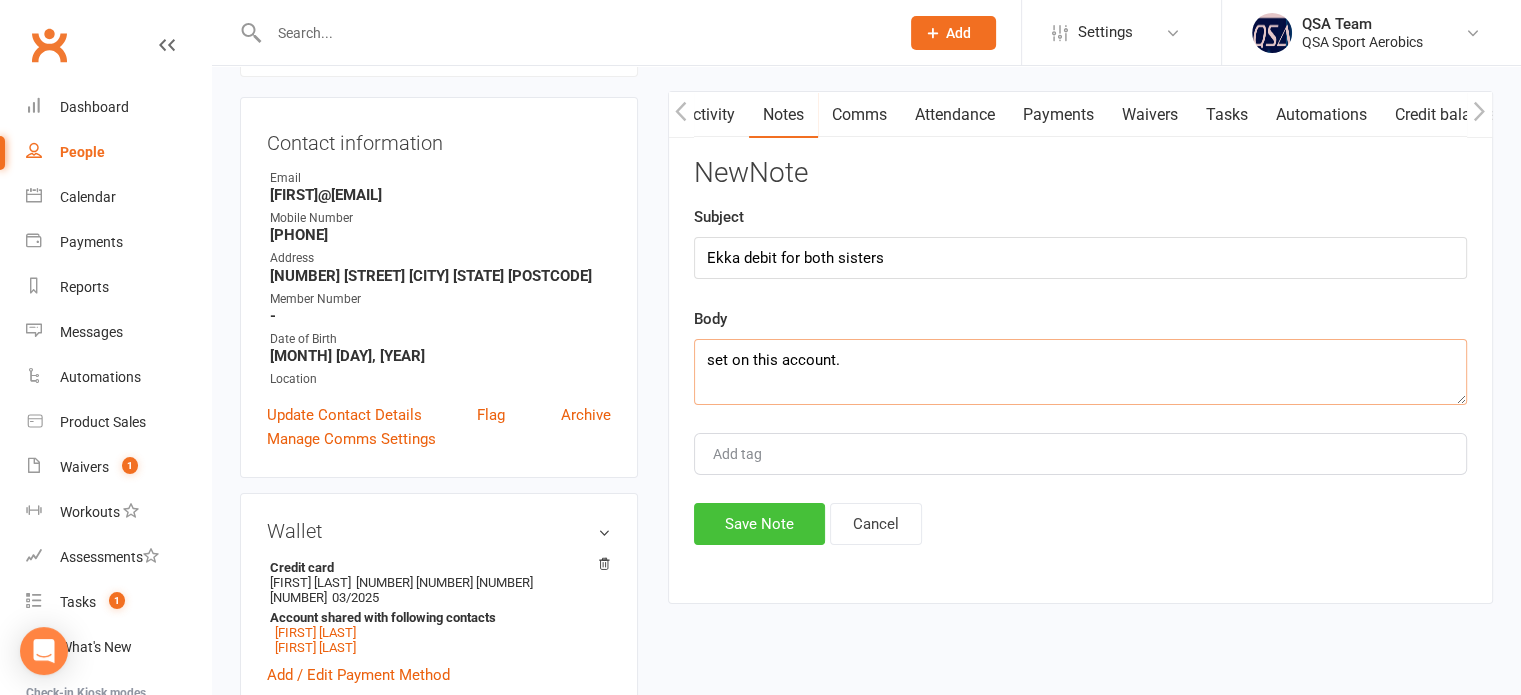 scroll, scrollTop: 200, scrollLeft: 0, axis: vertical 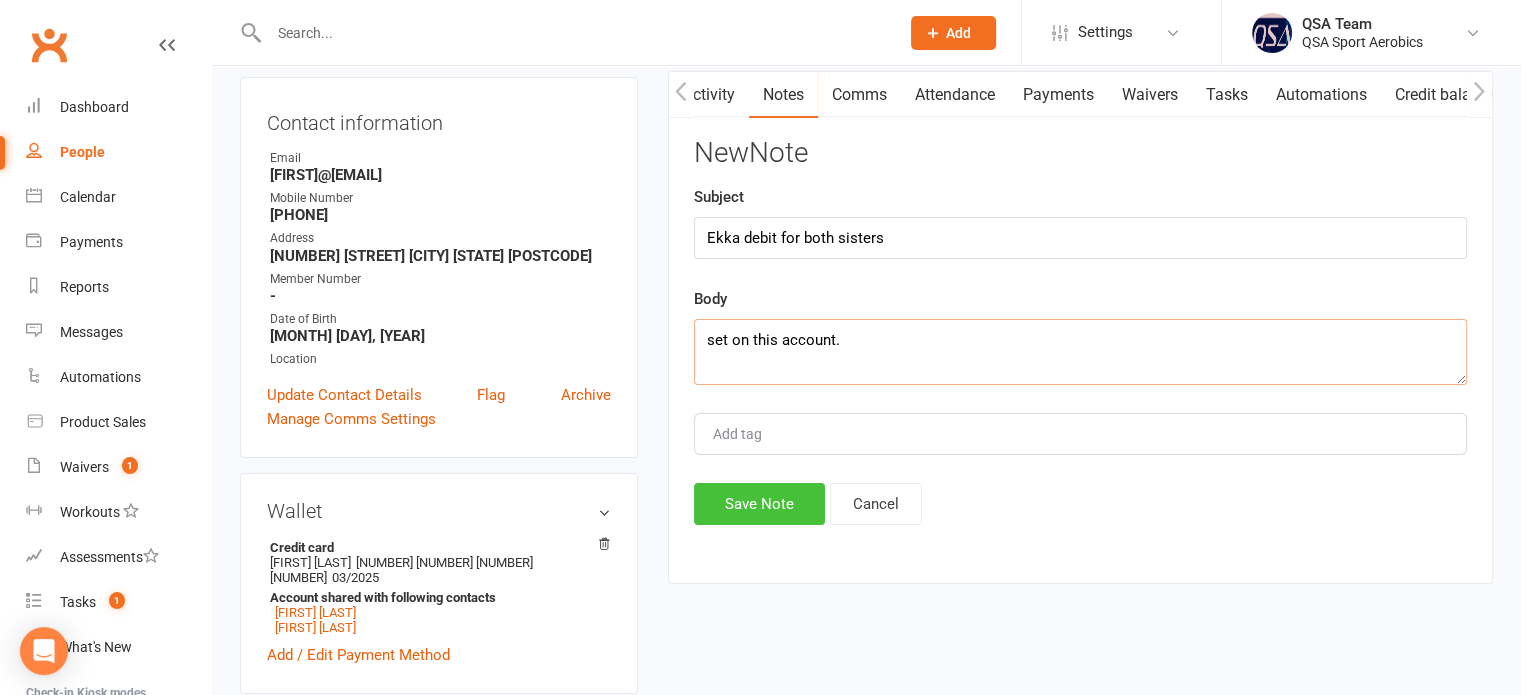 type on "set on this account." 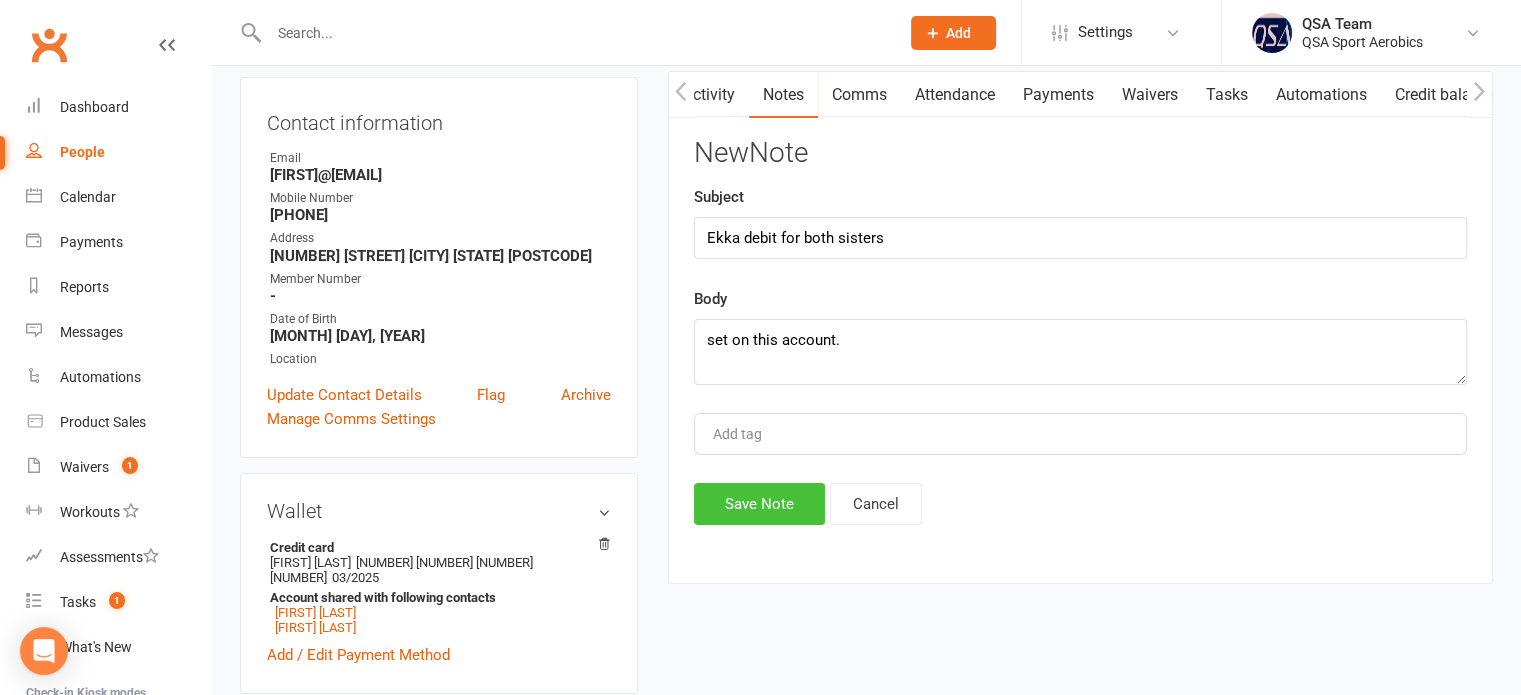 click on "Save Note" at bounding box center (759, 504) 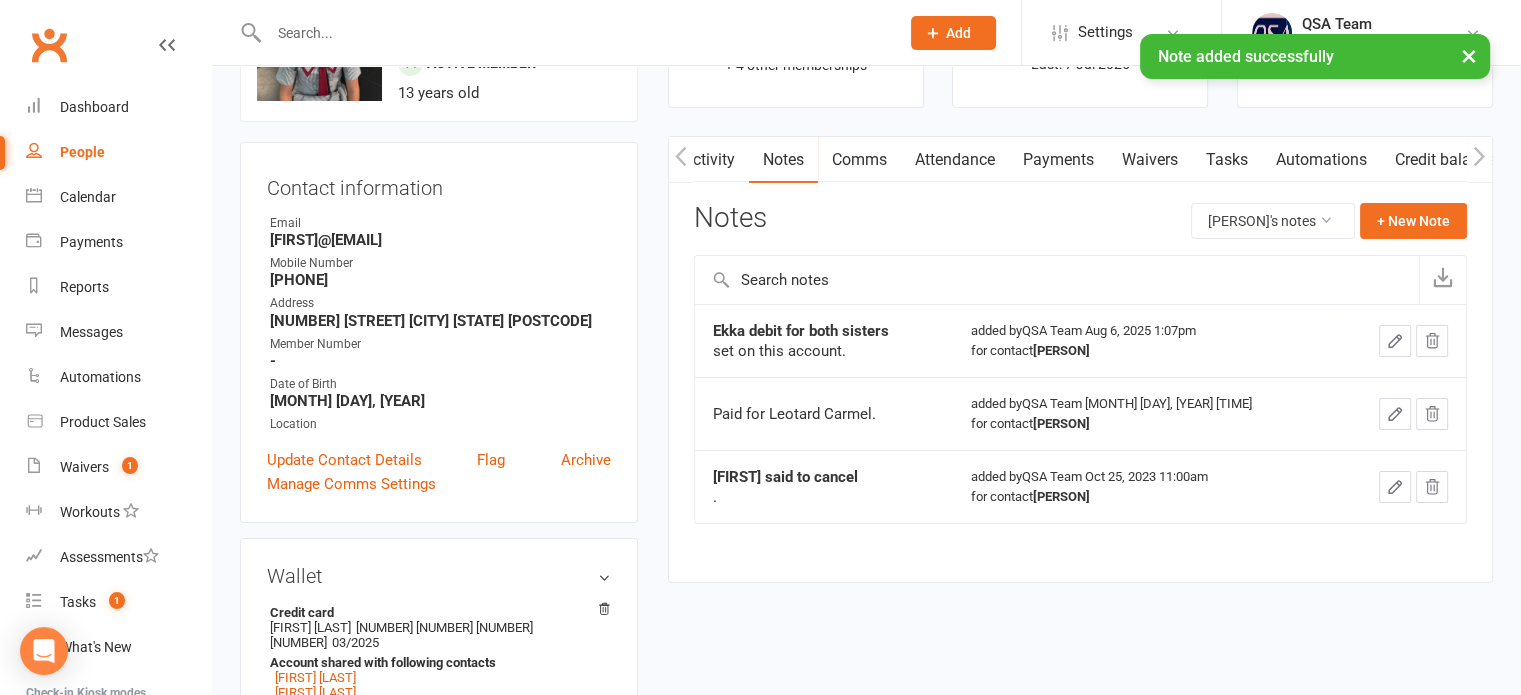 scroll, scrollTop: 100, scrollLeft: 0, axis: vertical 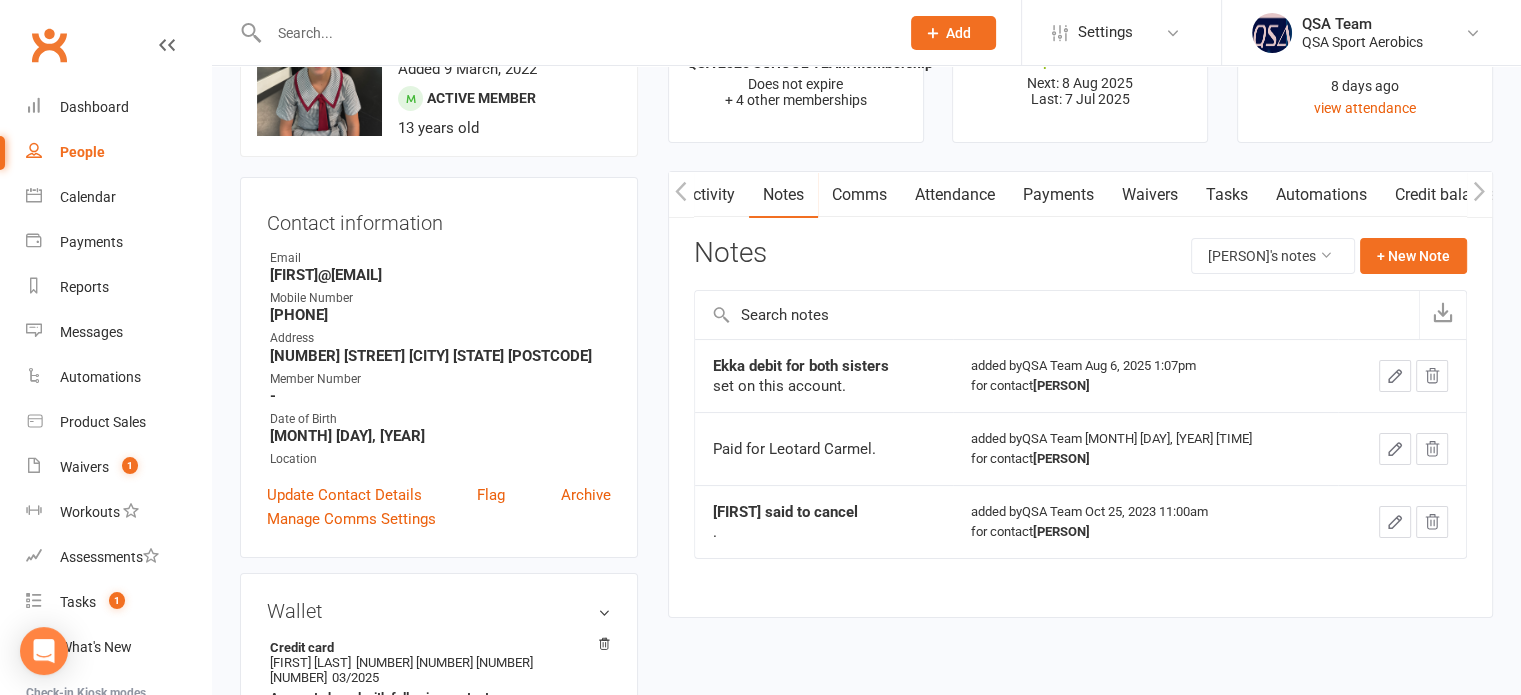 click at bounding box center (574, 33) 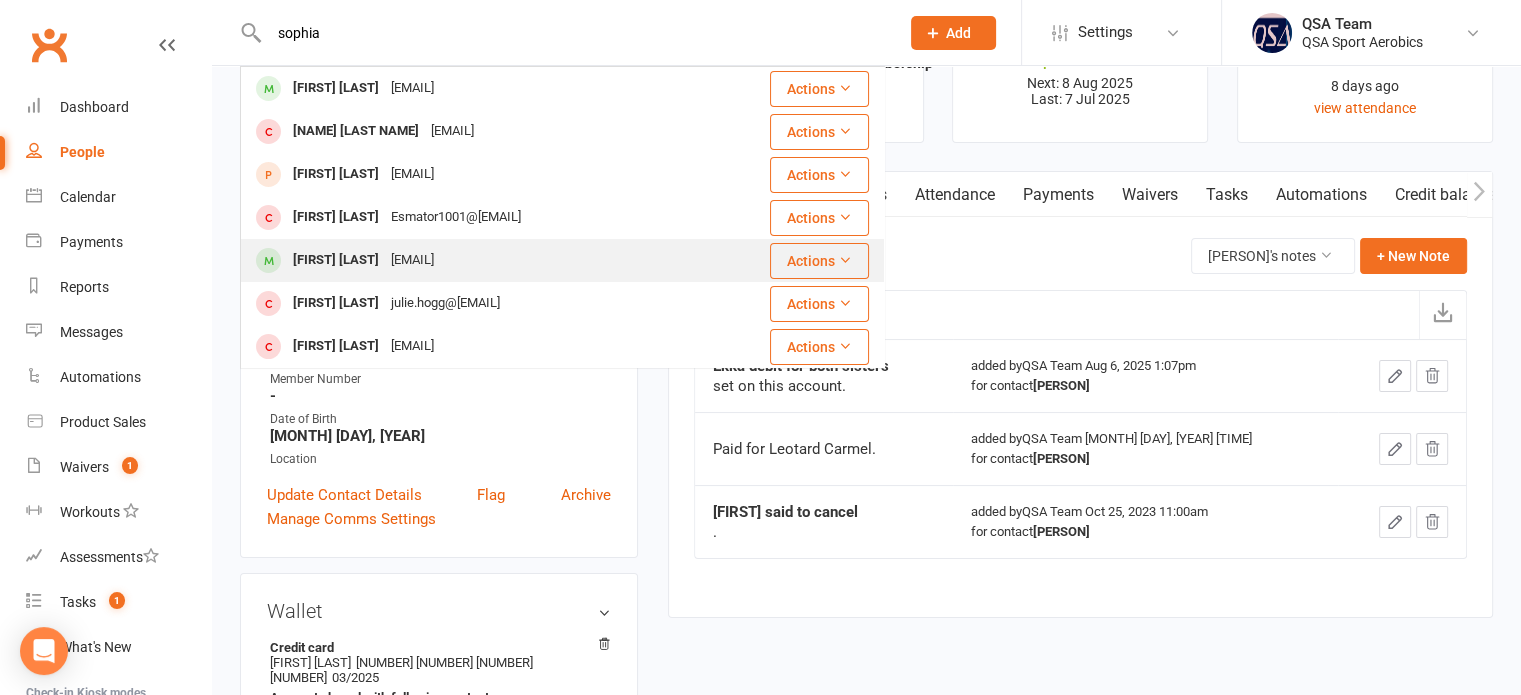 type on "sophia" 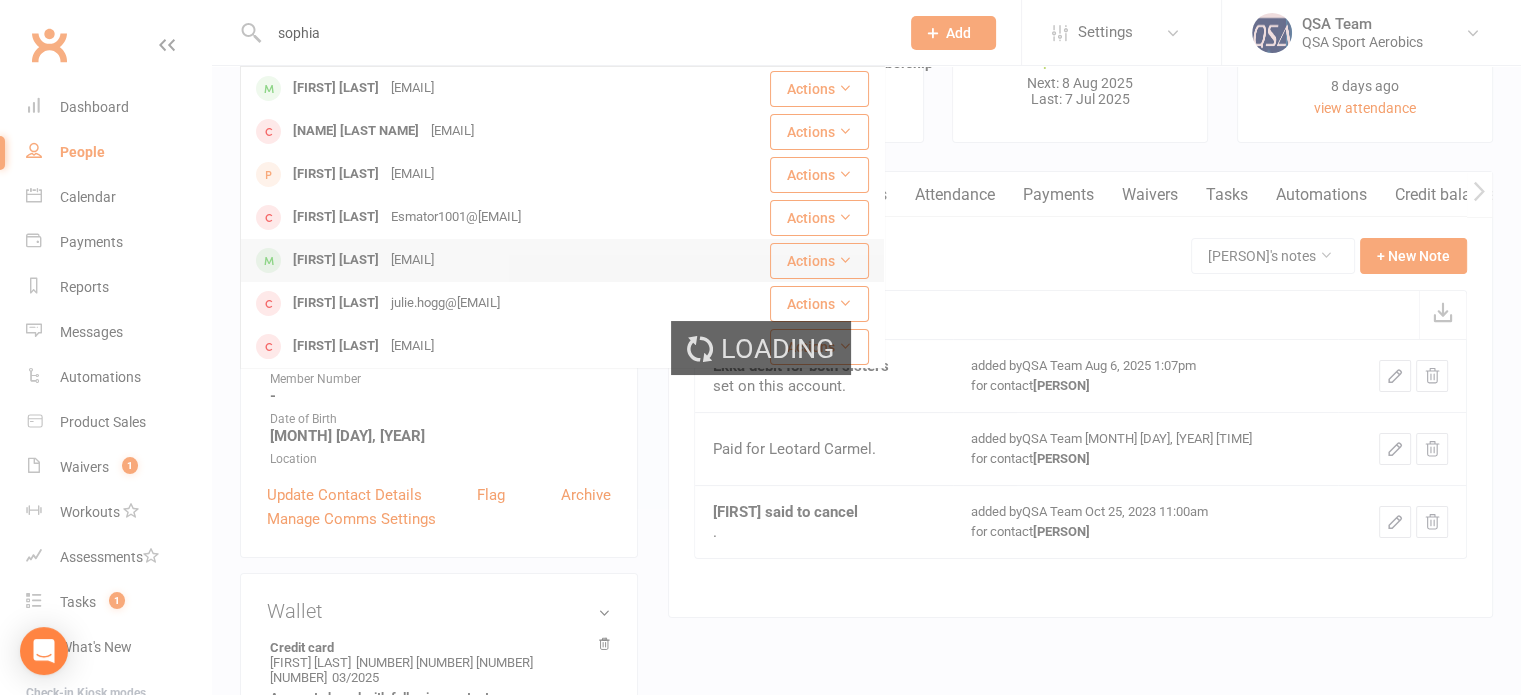 type 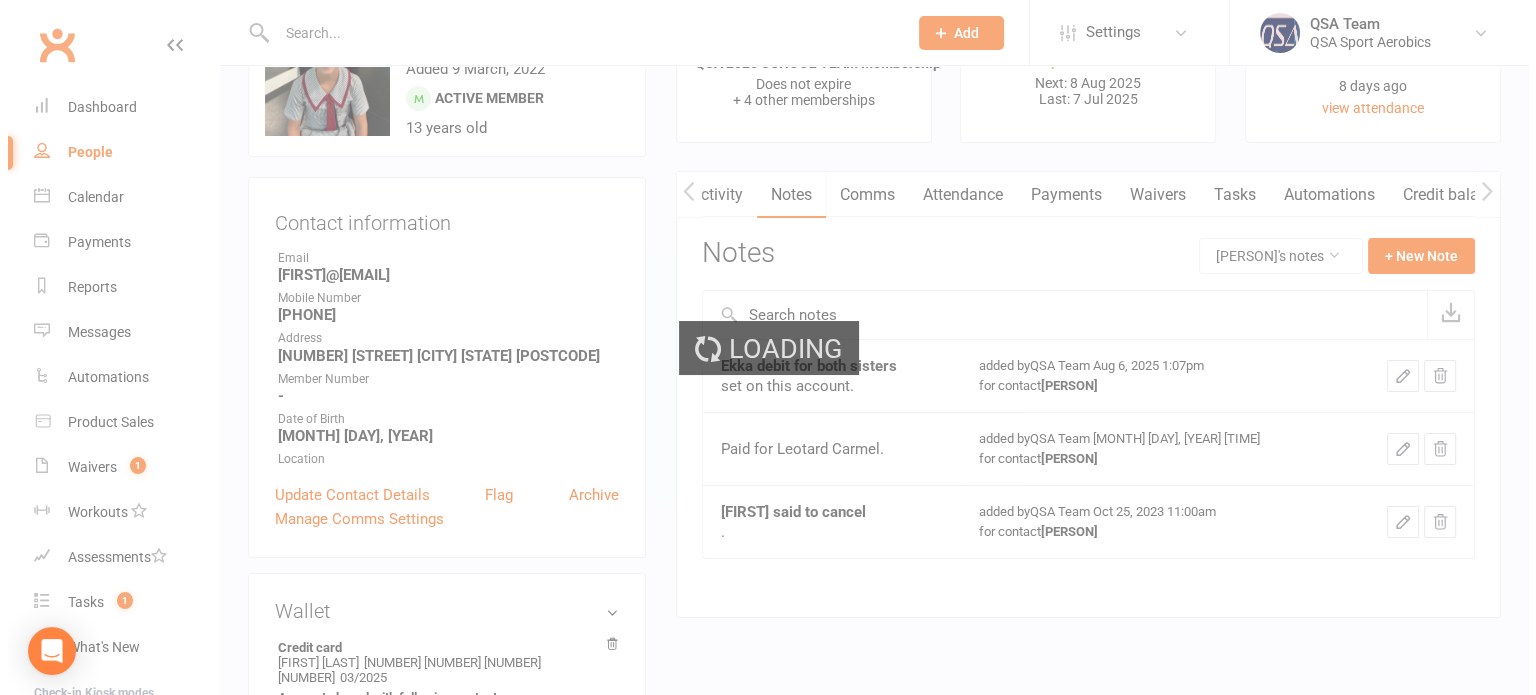 scroll, scrollTop: 0, scrollLeft: 0, axis: both 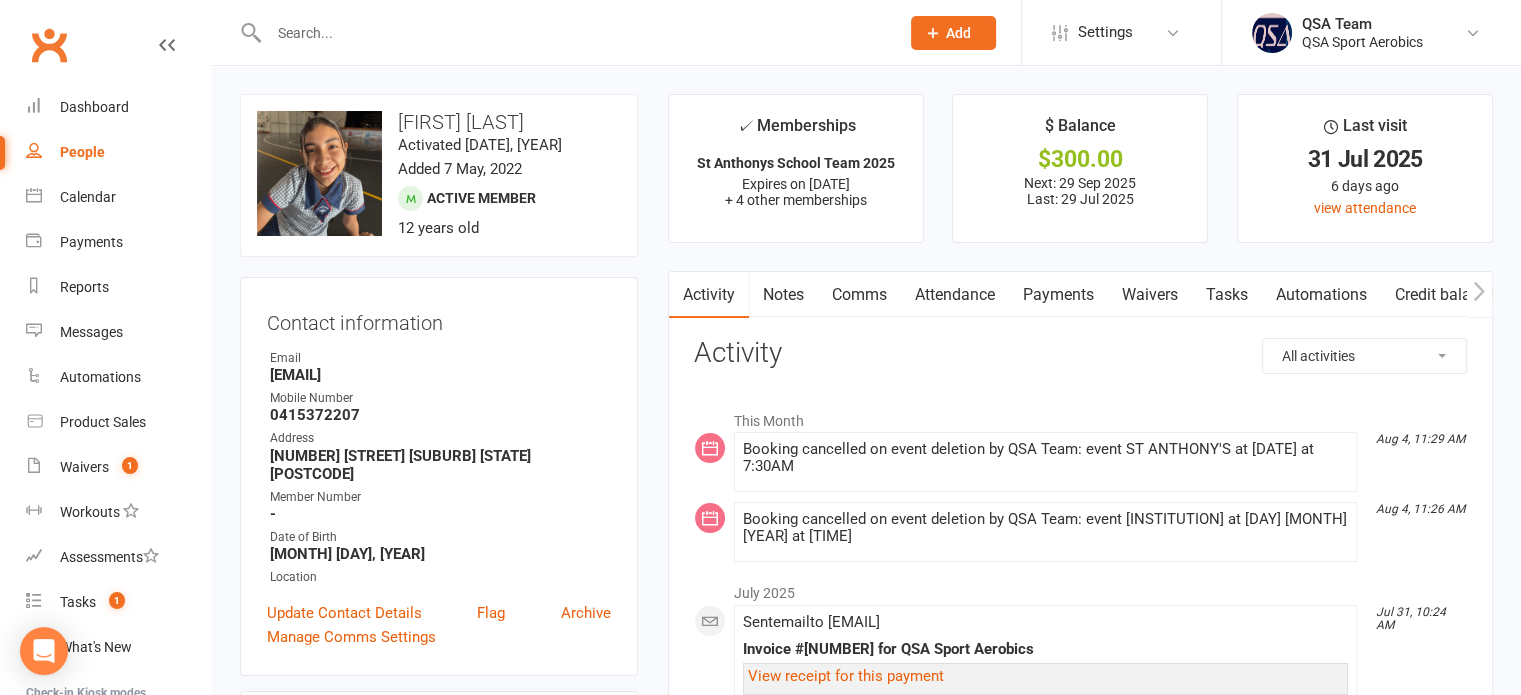drag, startPoint x: 488, startPoint y: 371, endPoint x: 247, endPoint y: 379, distance: 241.13274 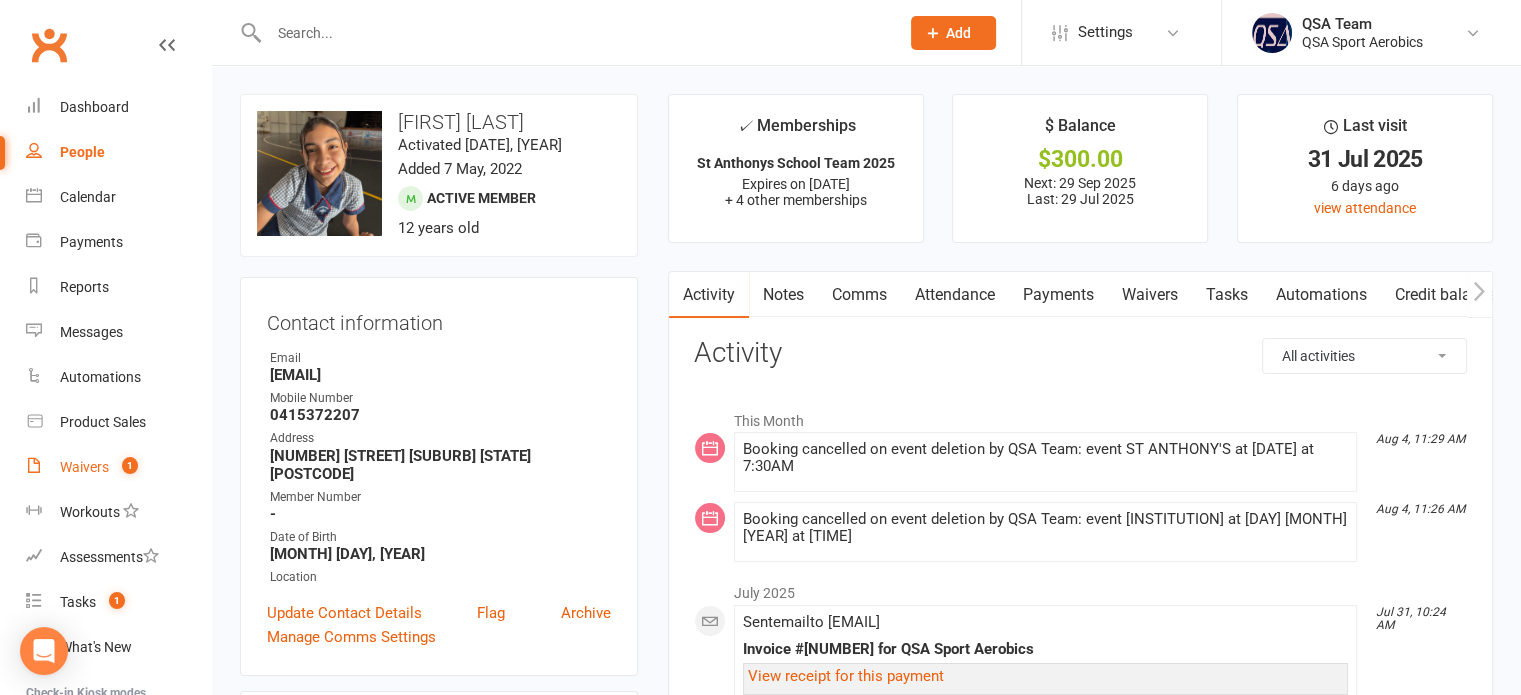 click on "Waivers" at bounding box center (84, 467) 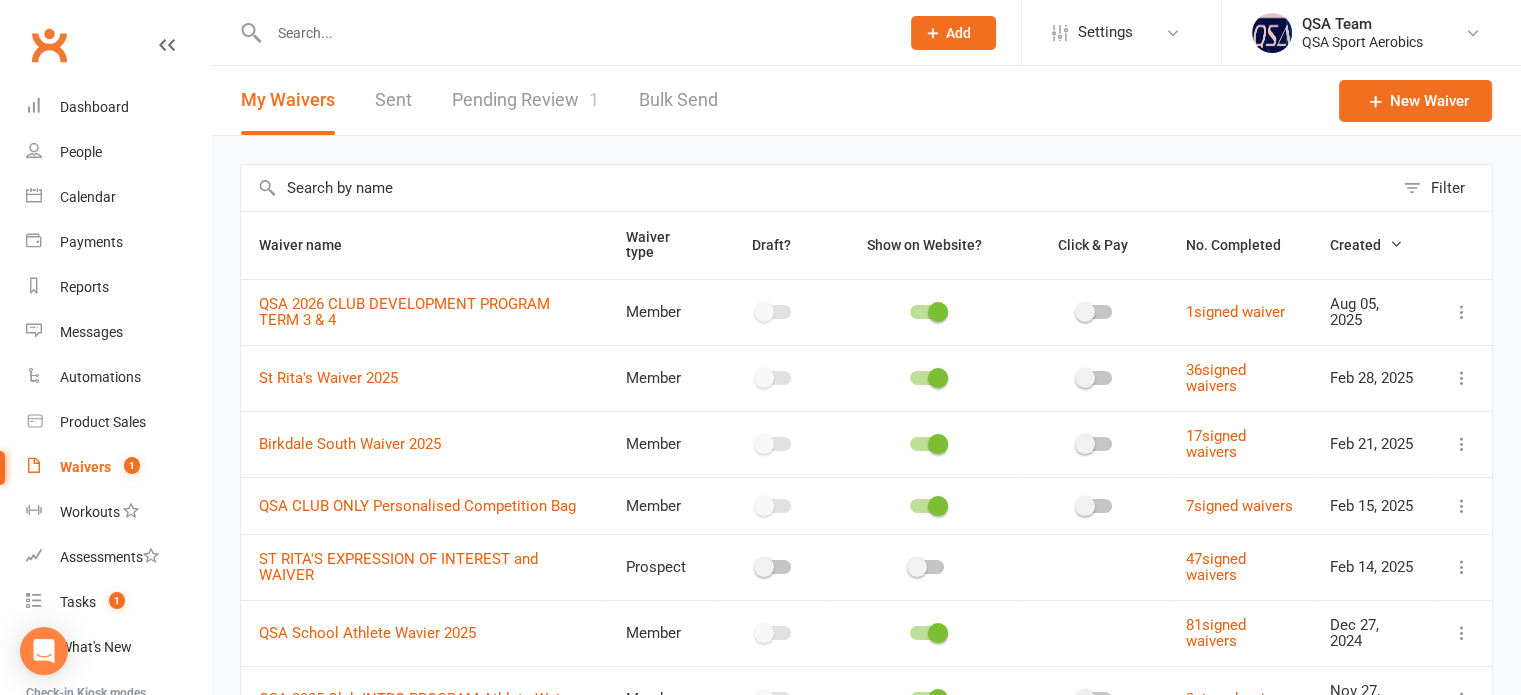 click on "Pending Review 1" at bounding box center (525, 100) 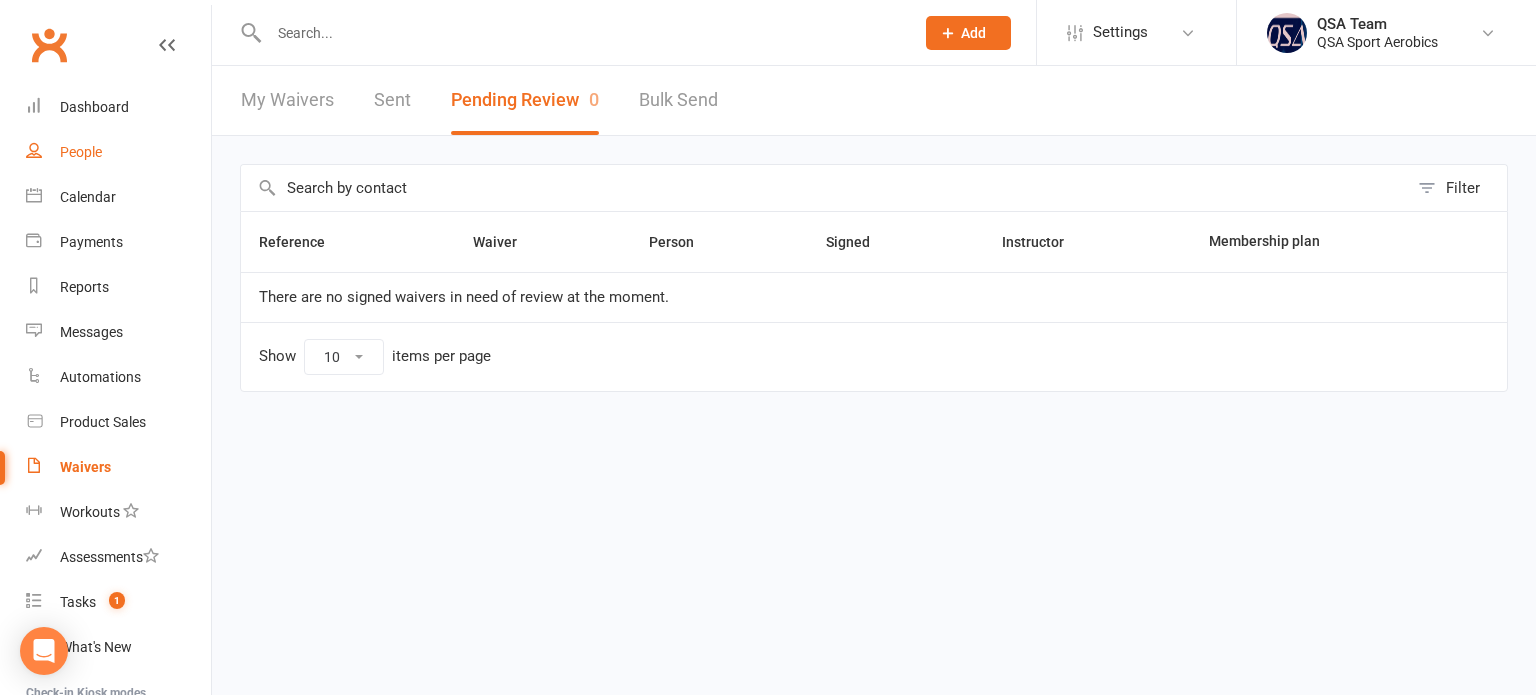 click on "People" at bounding box center [81, 152] 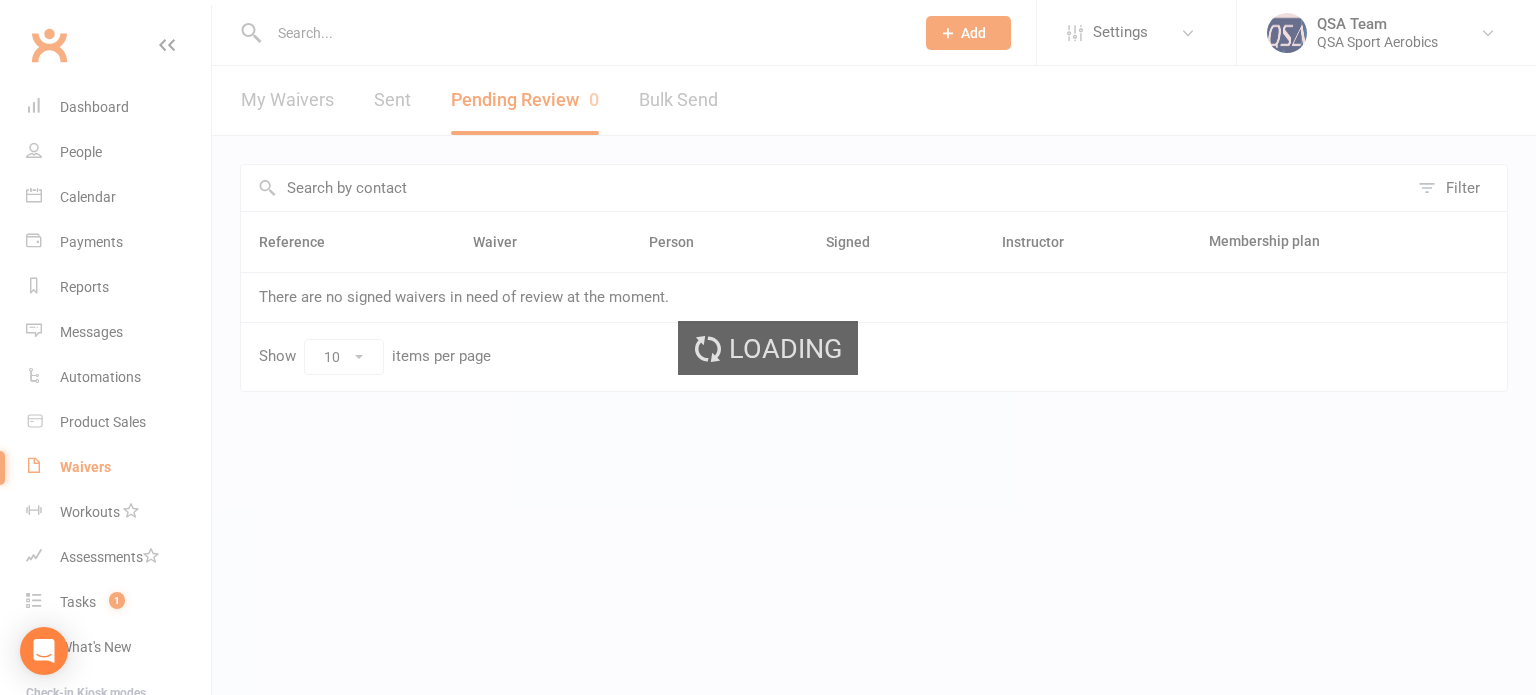 select on "100" 